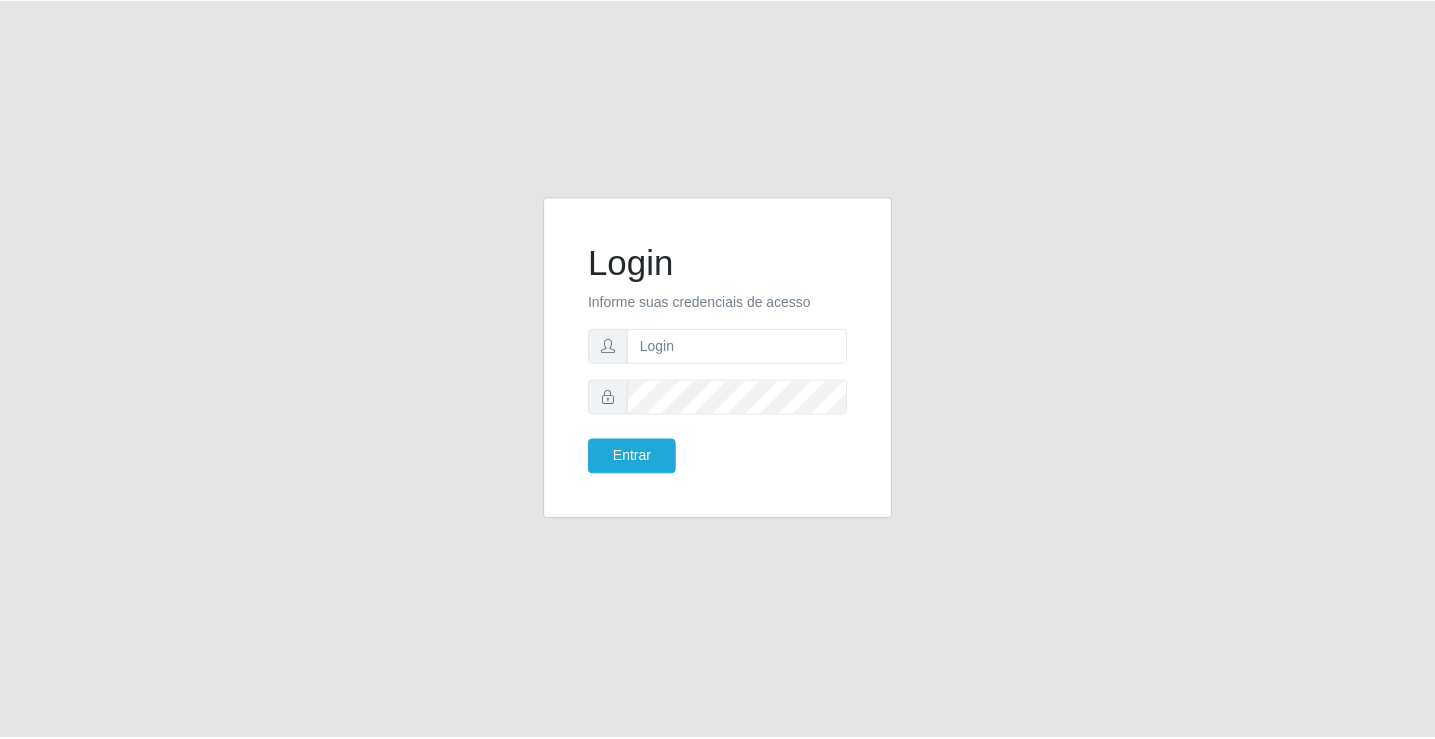 scroll, scrollTop: 0, scrollLeft: 0, axis: both 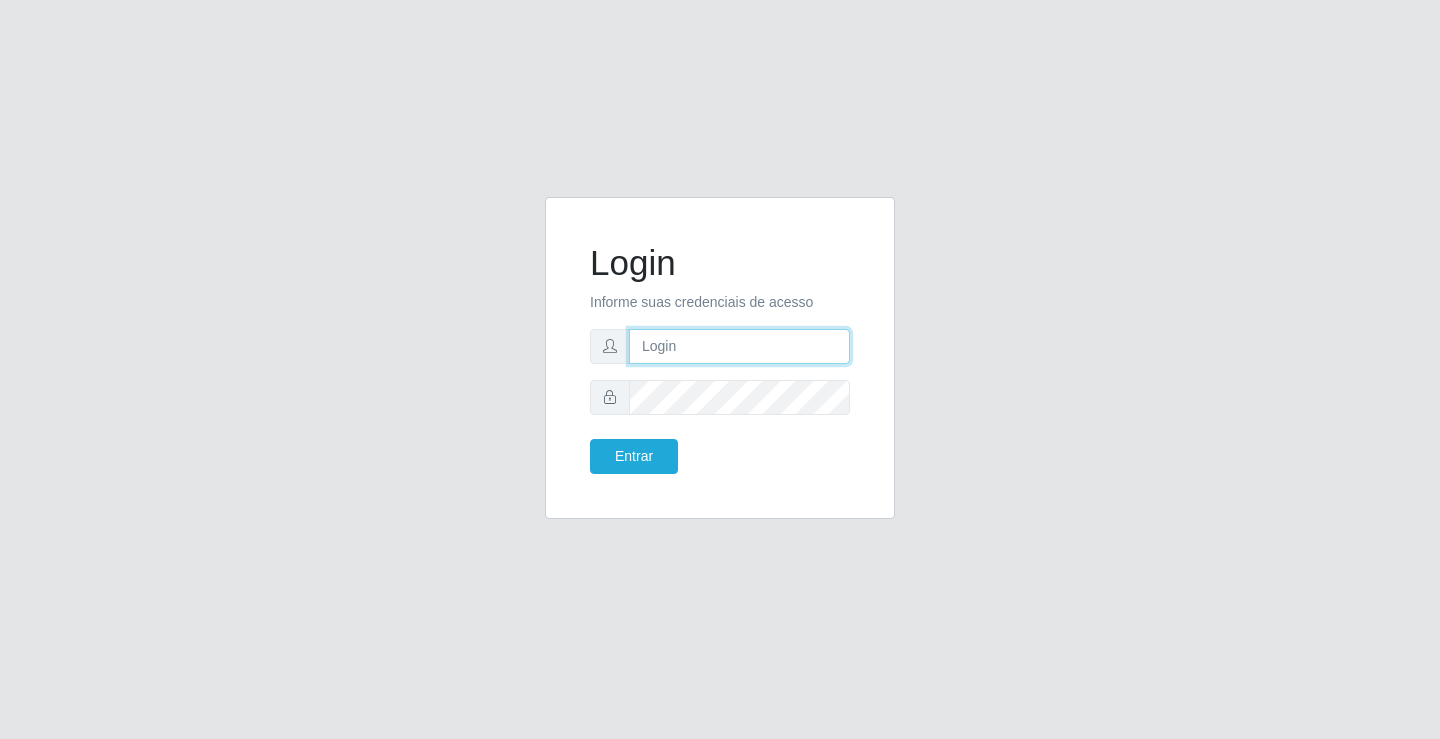 drag, startPoint x: 0, startPoint y: 0, endPoint x: 663, endPoint y: 348, distance: 748.781 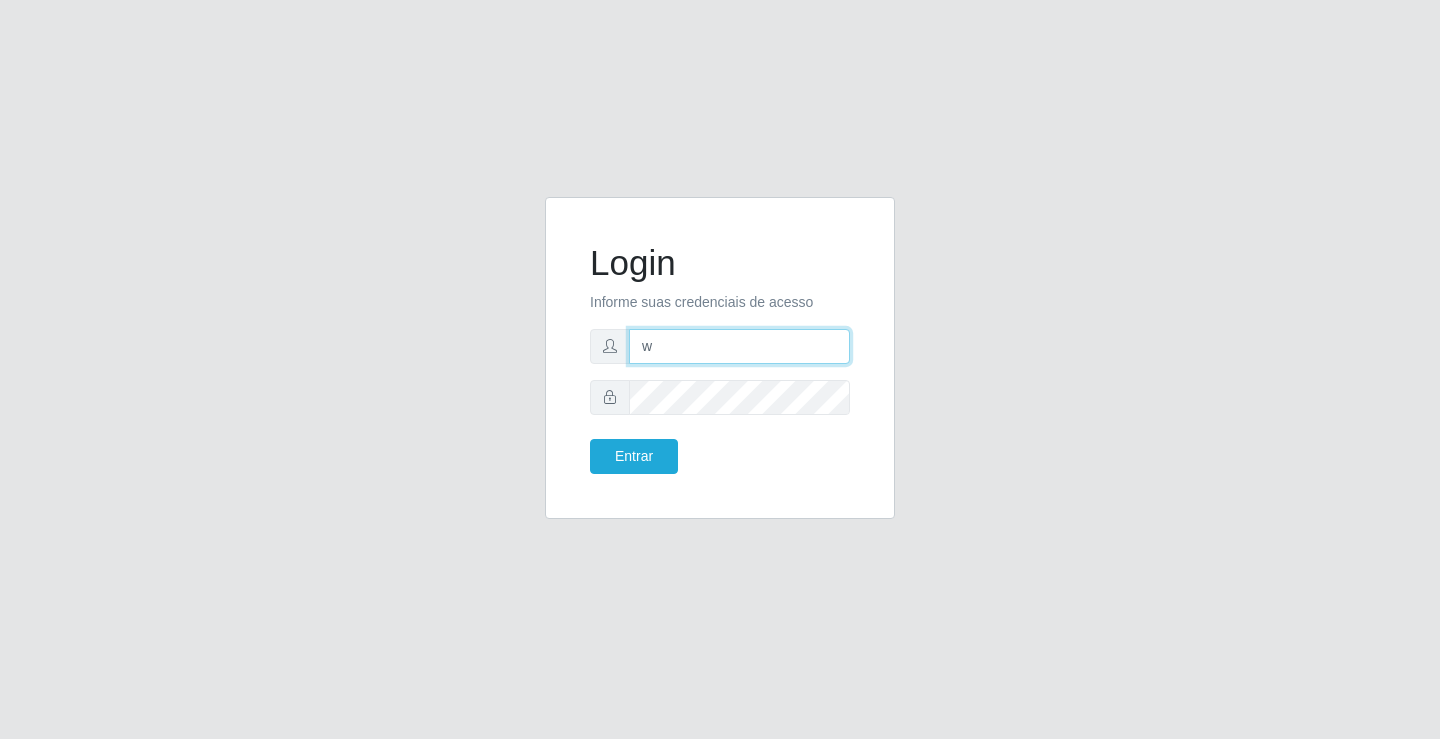 type on "[PERSON_NAME]@ideal" 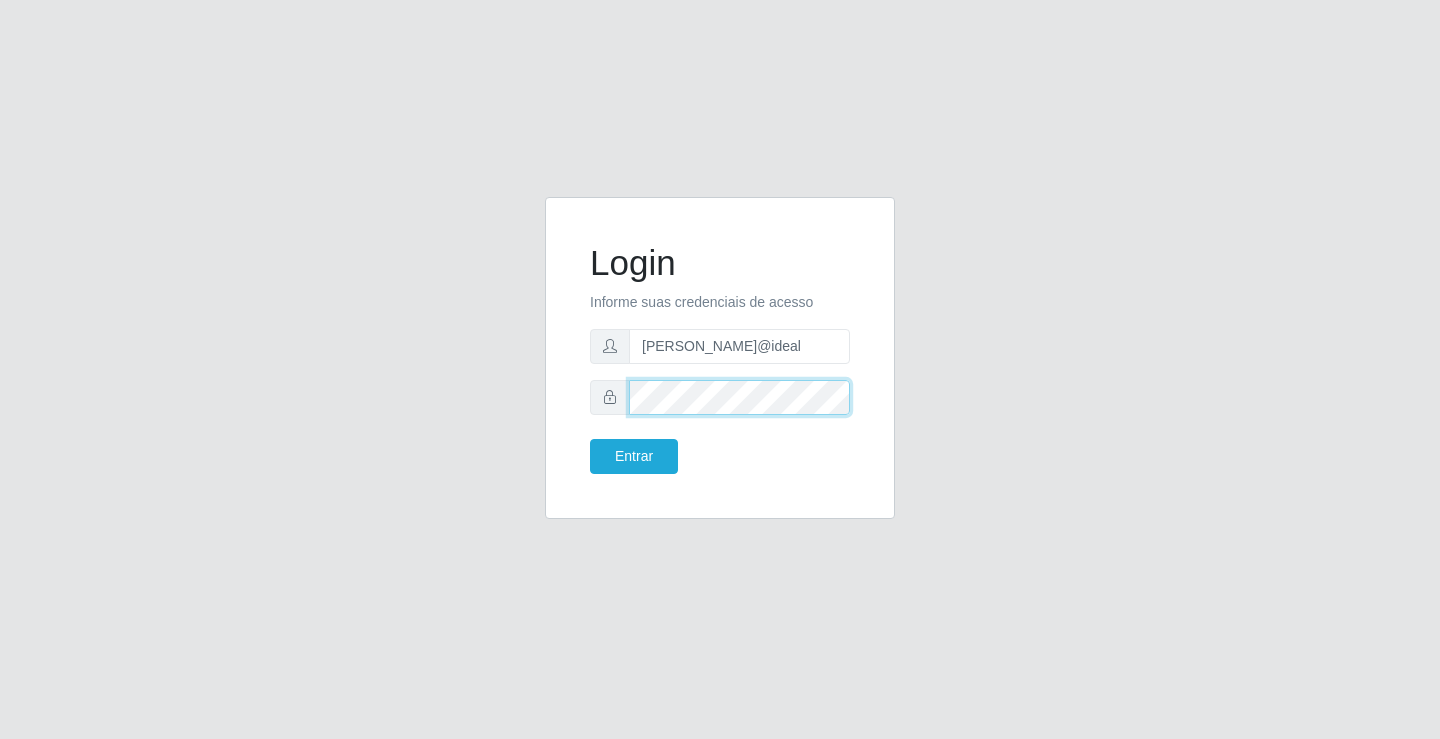 click on "Entrar" at bounding box center [634, 456] 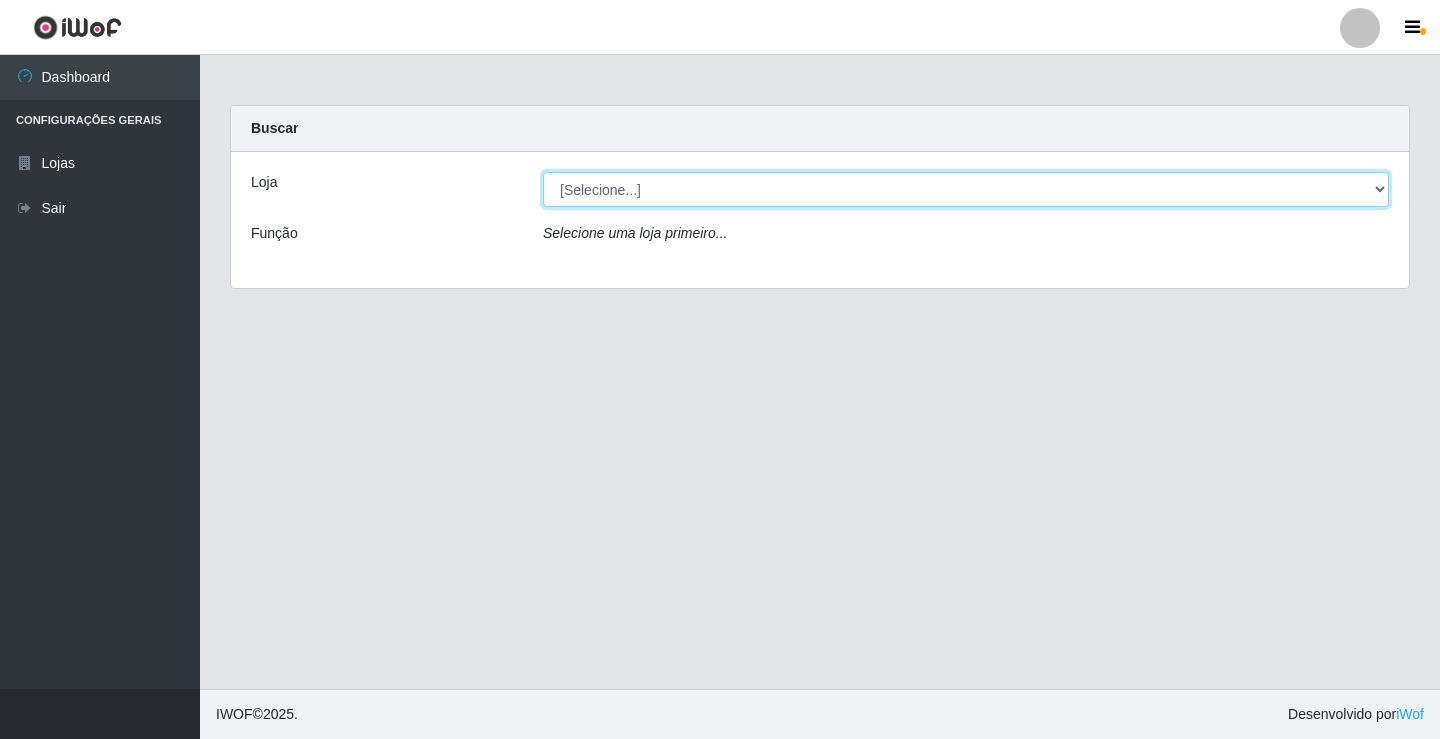 click on "[Selecione...] Ideal - Conceição" at bounding box center (966, 189) 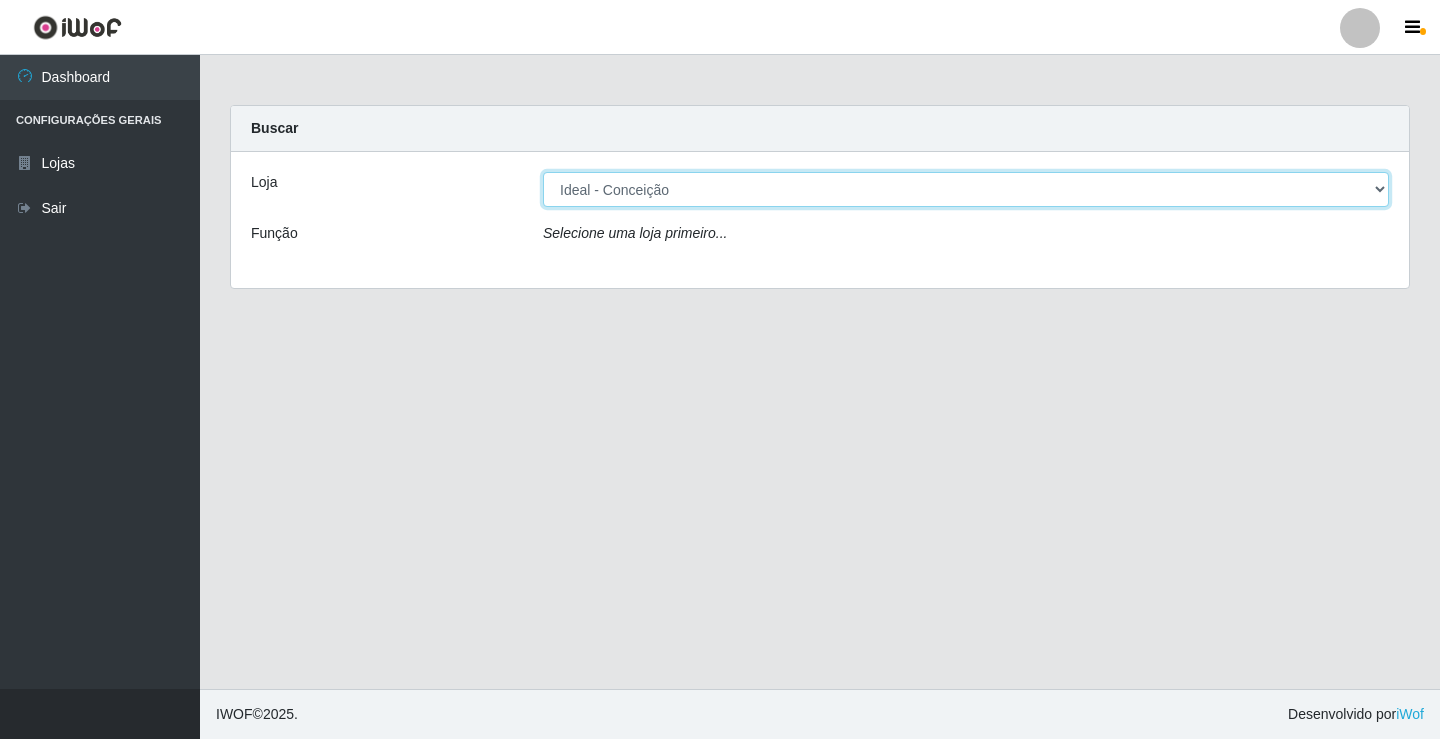 click on "[Selecione...] Ideal - Conceição" at bounding box center [966, 189] 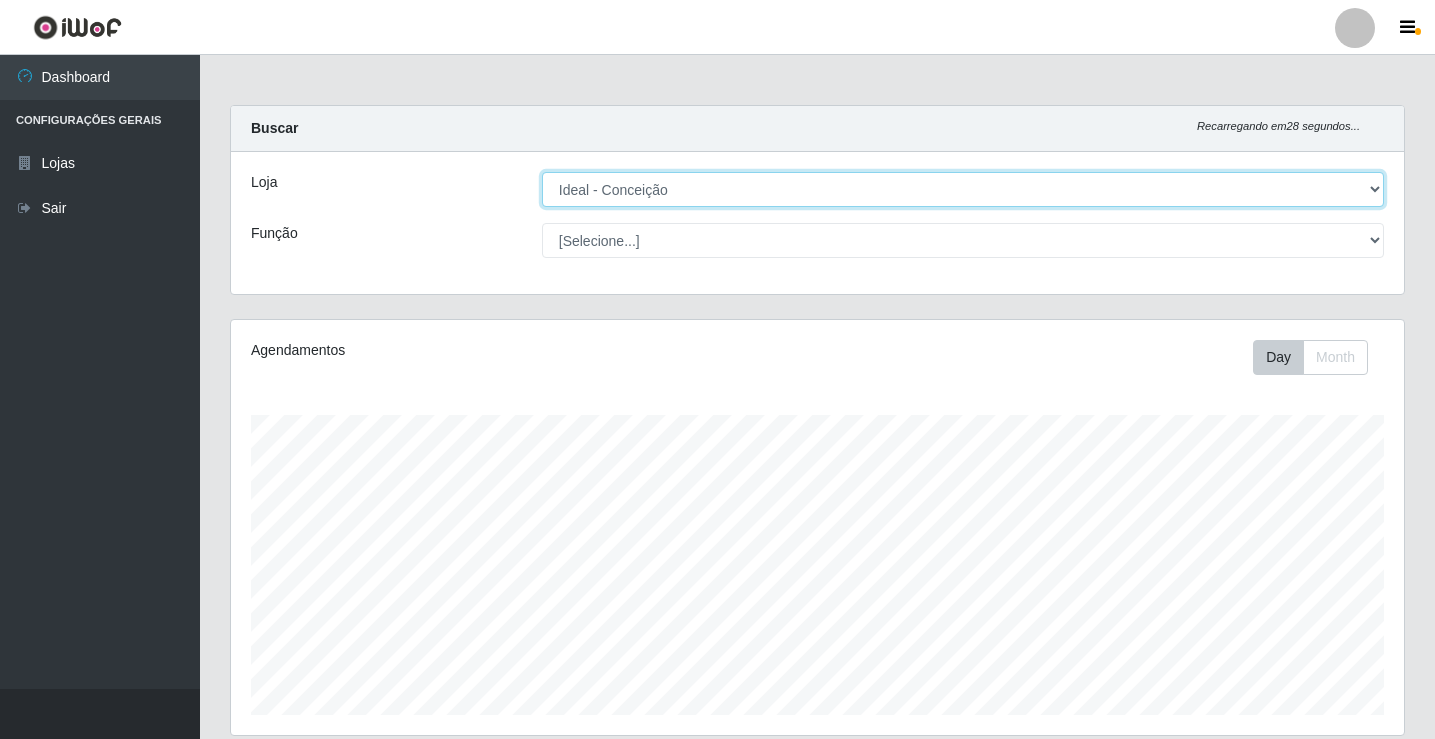scroll, scrollTop: 999585, scrollLeft: 998827, axis: both 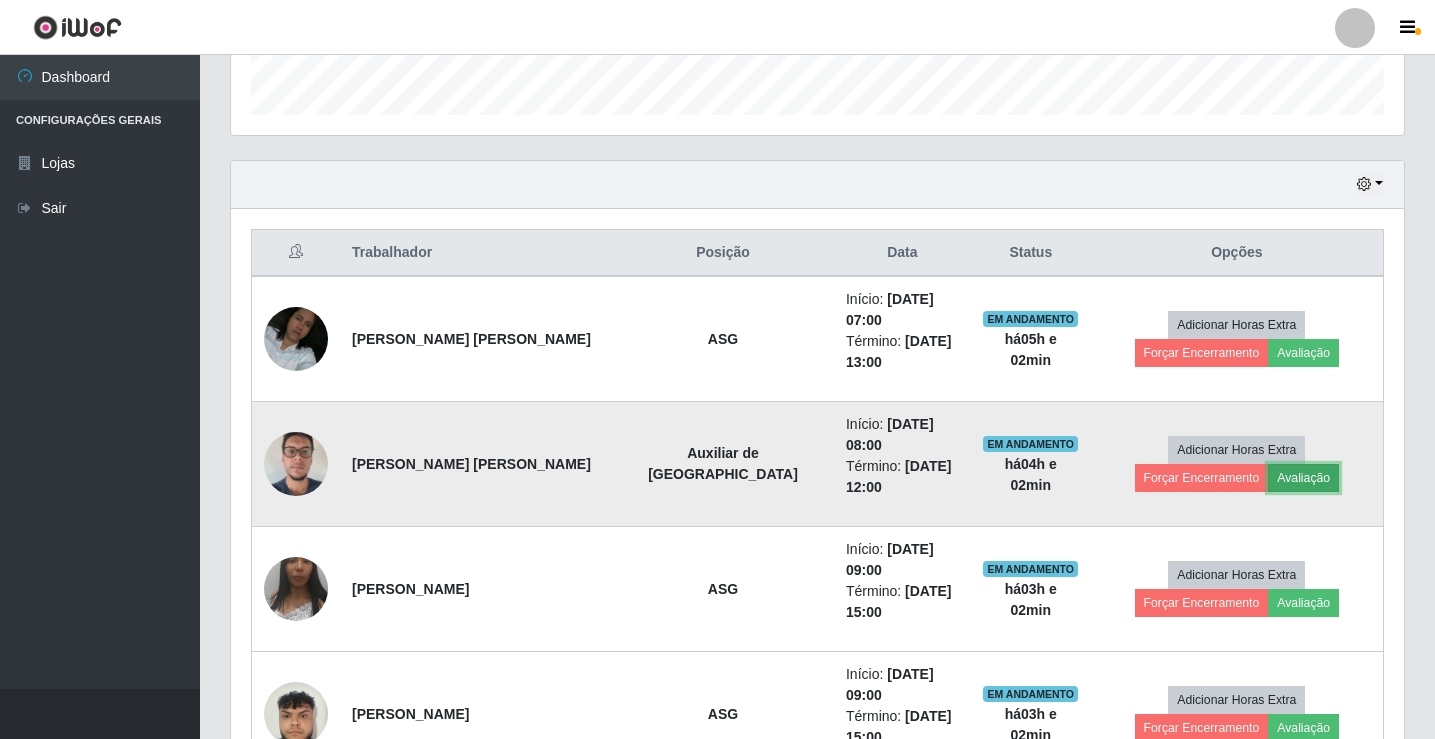 click on "Avaliação" at bounding box center [1303, 478] 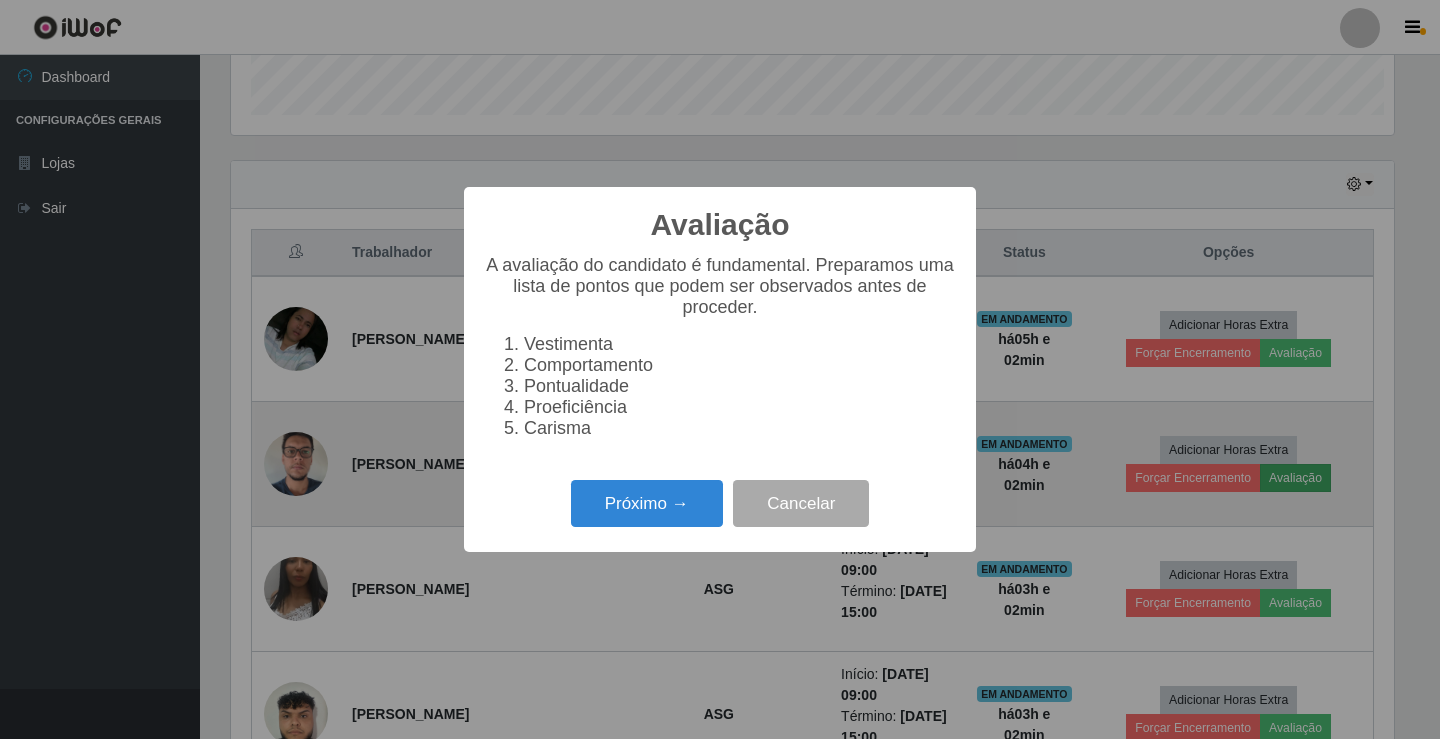 scroll, scrollTop: 999585, scrollLeft: 998837, axis: both 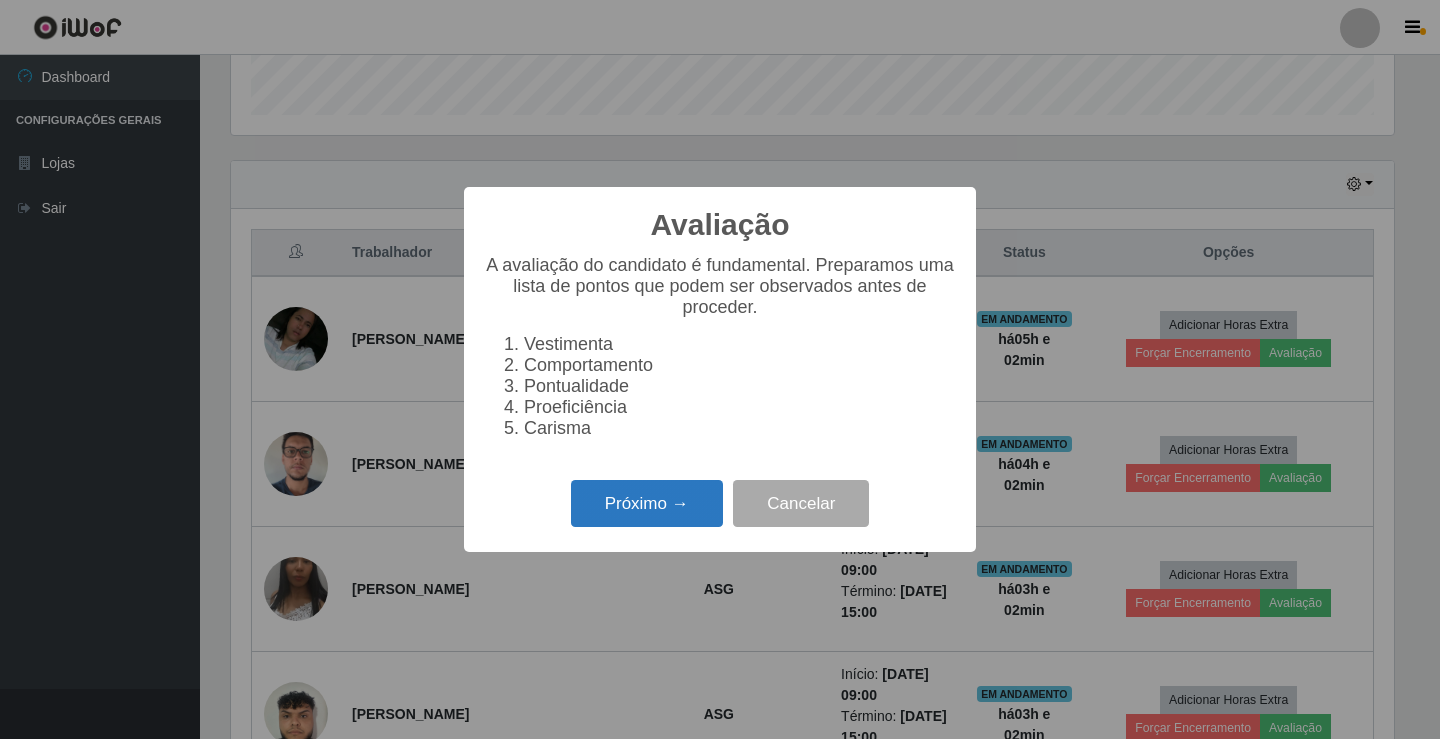 click on "Próximo →" at bounding box center [647, 503] 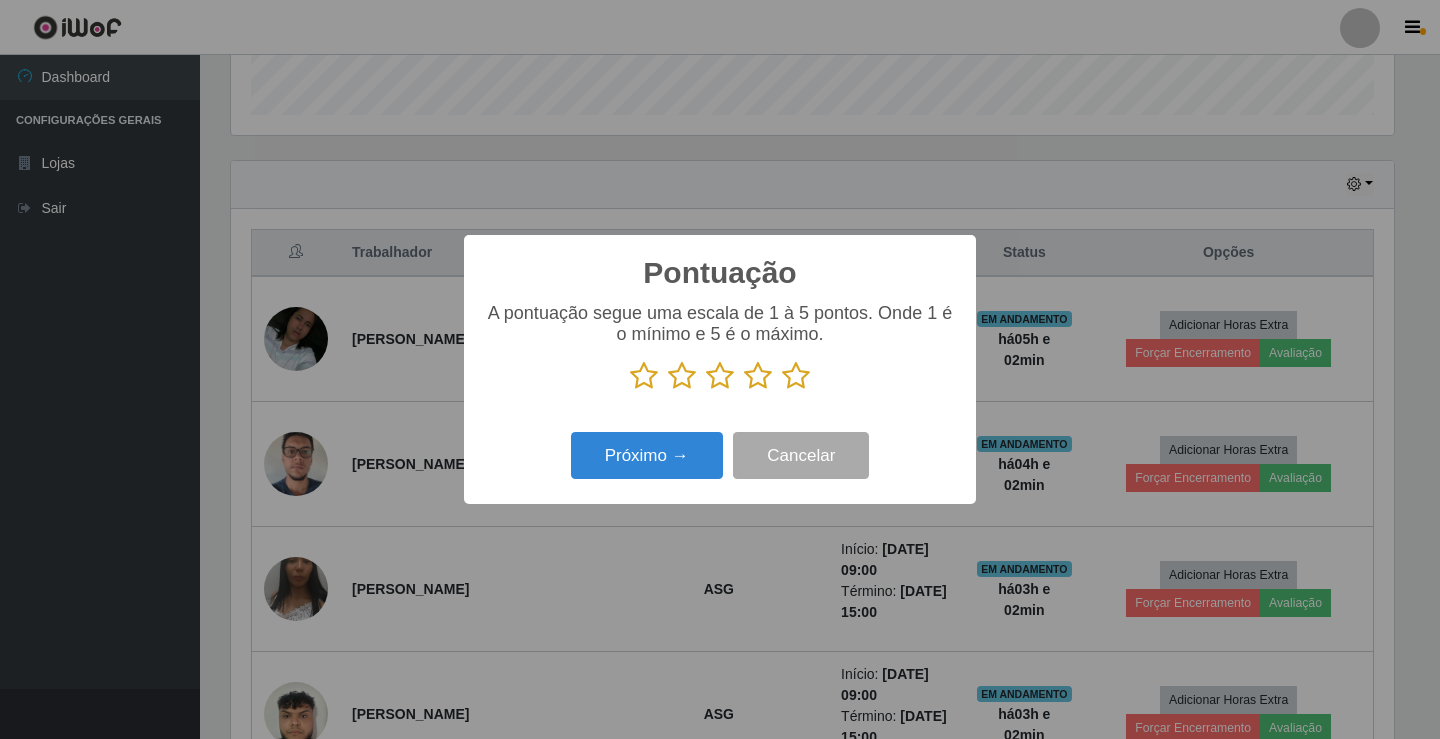 scroll, scrollTop: 999585, scrollLeft: 998837, axis: both 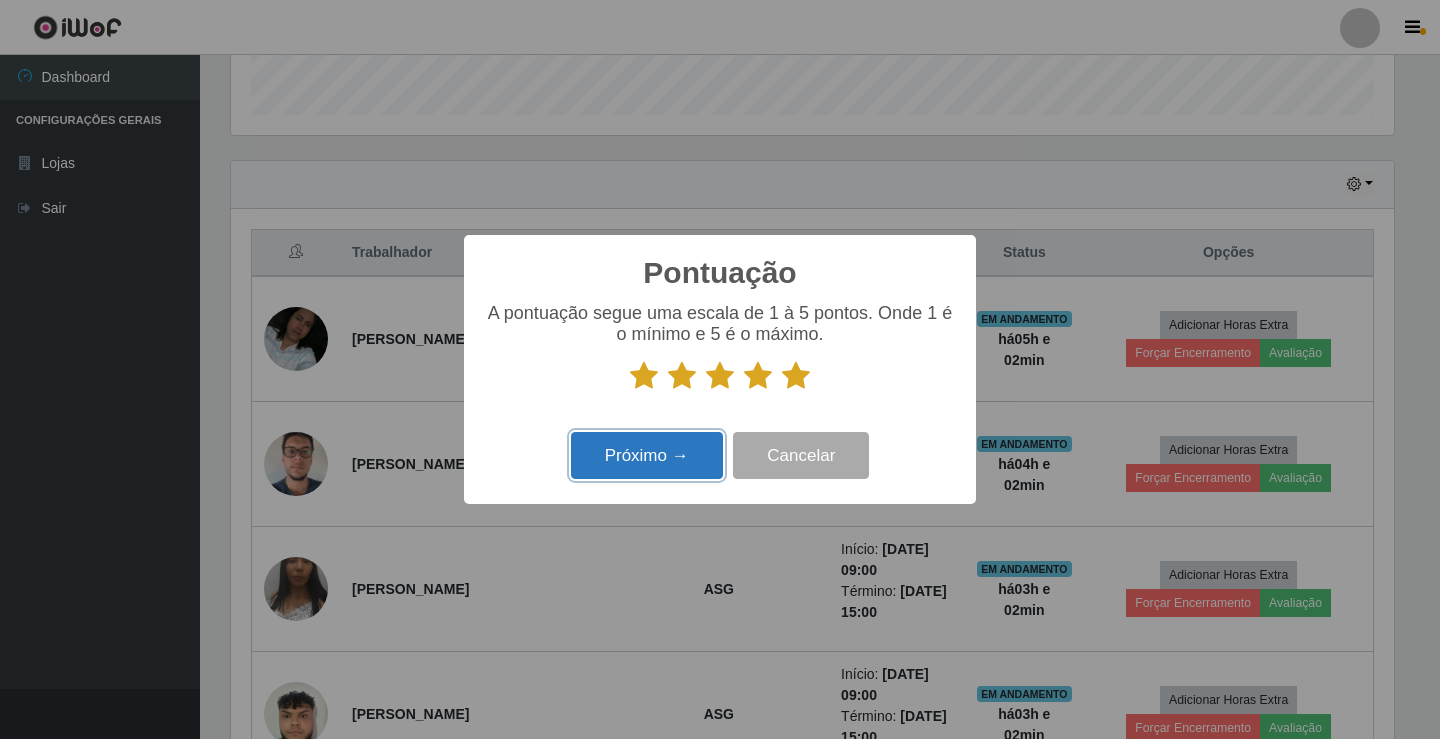 click on "Próximo →" at bounding box center (647, 455) 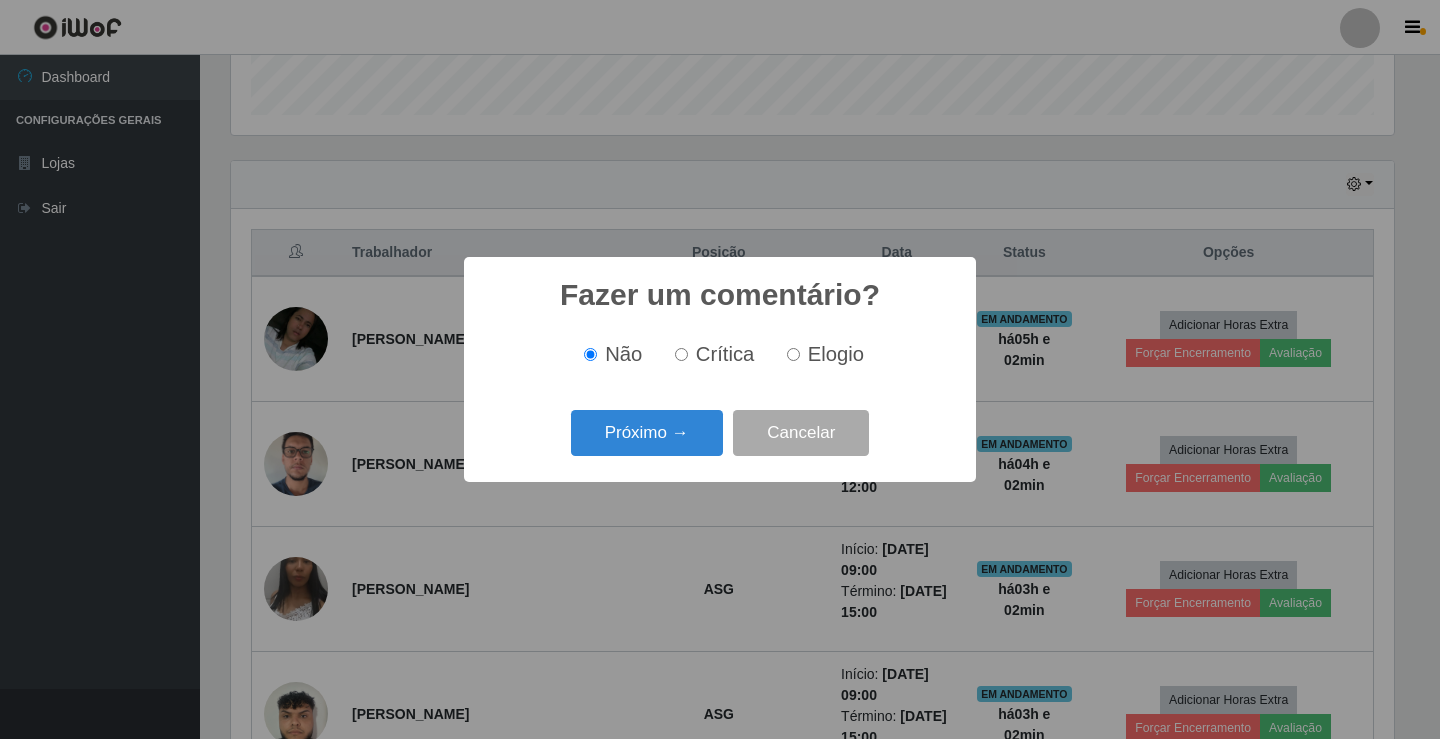 click on "Próximo →" at bounding box center [647, 433] 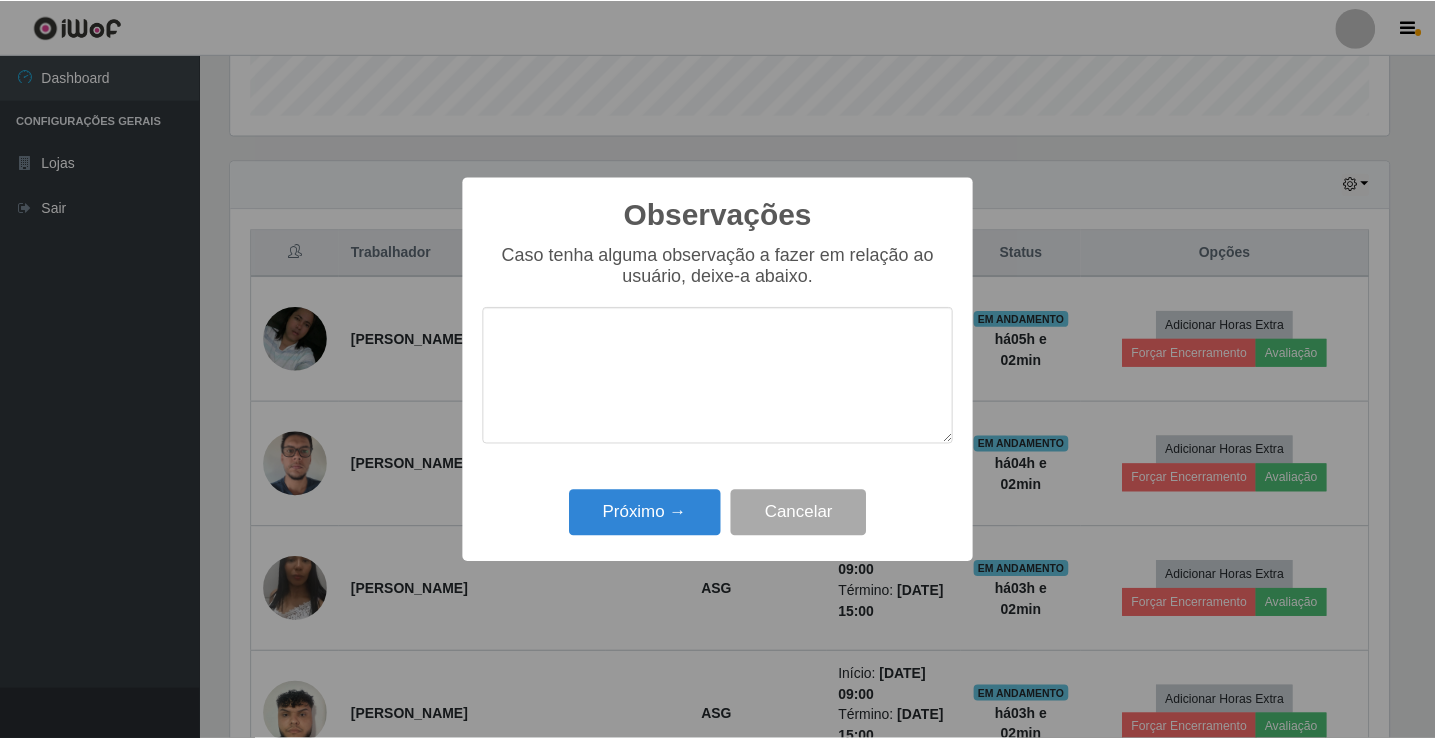scroll, scrollTop: 999585, scrollLeft: 998837, axis: both 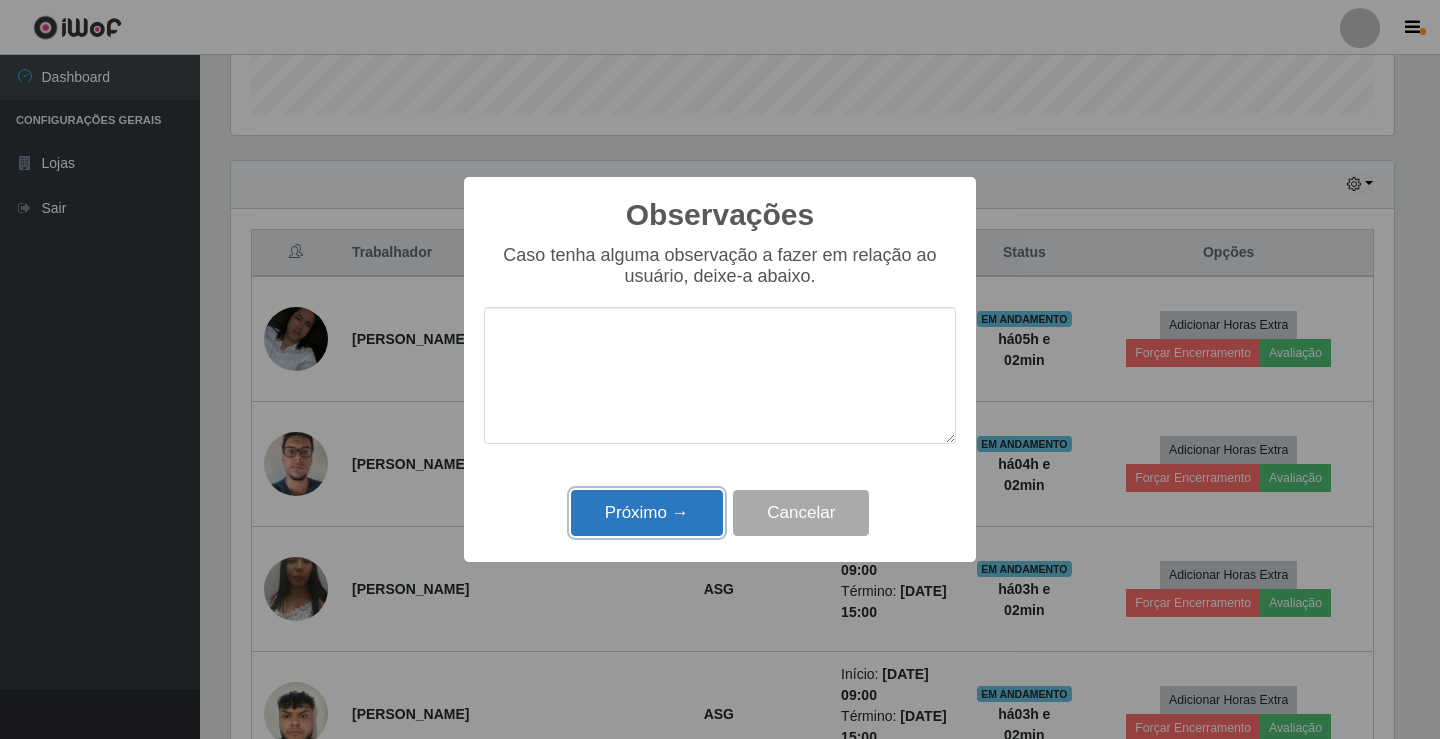click on "Próximo →" at bounding box center [647, 513] 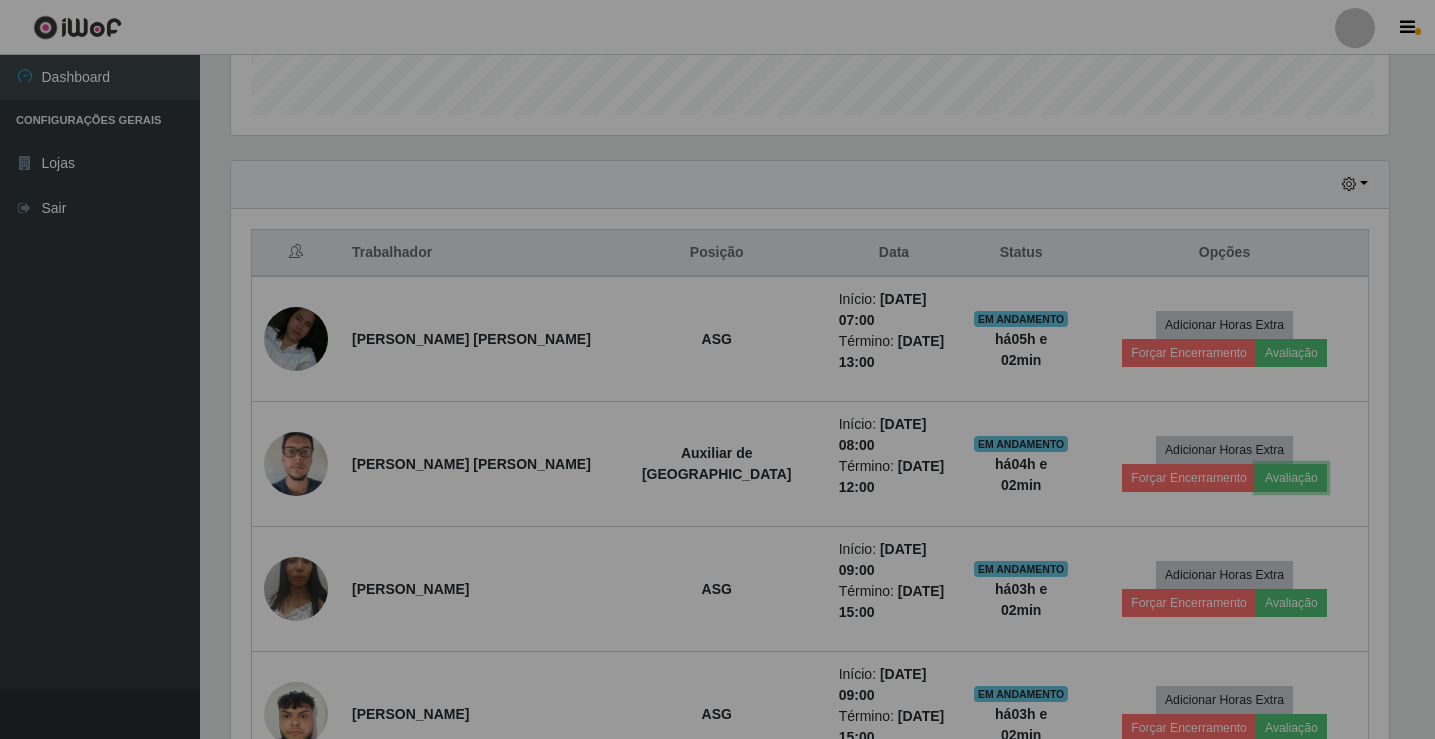 scroll, scrollTop: 999585, scrollLeft: 998827, axis: both 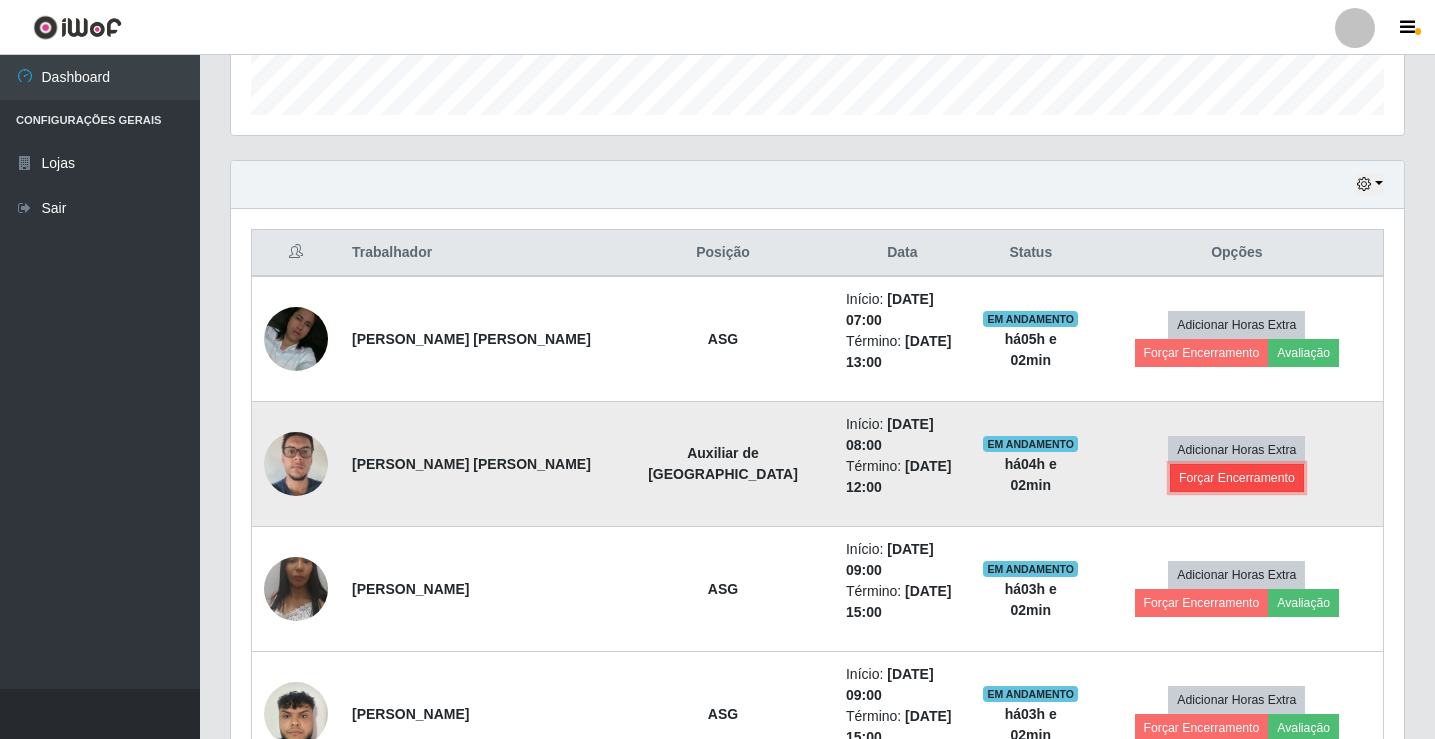 click on "Forçar Encerramento" at bounding box center (1237, 478) 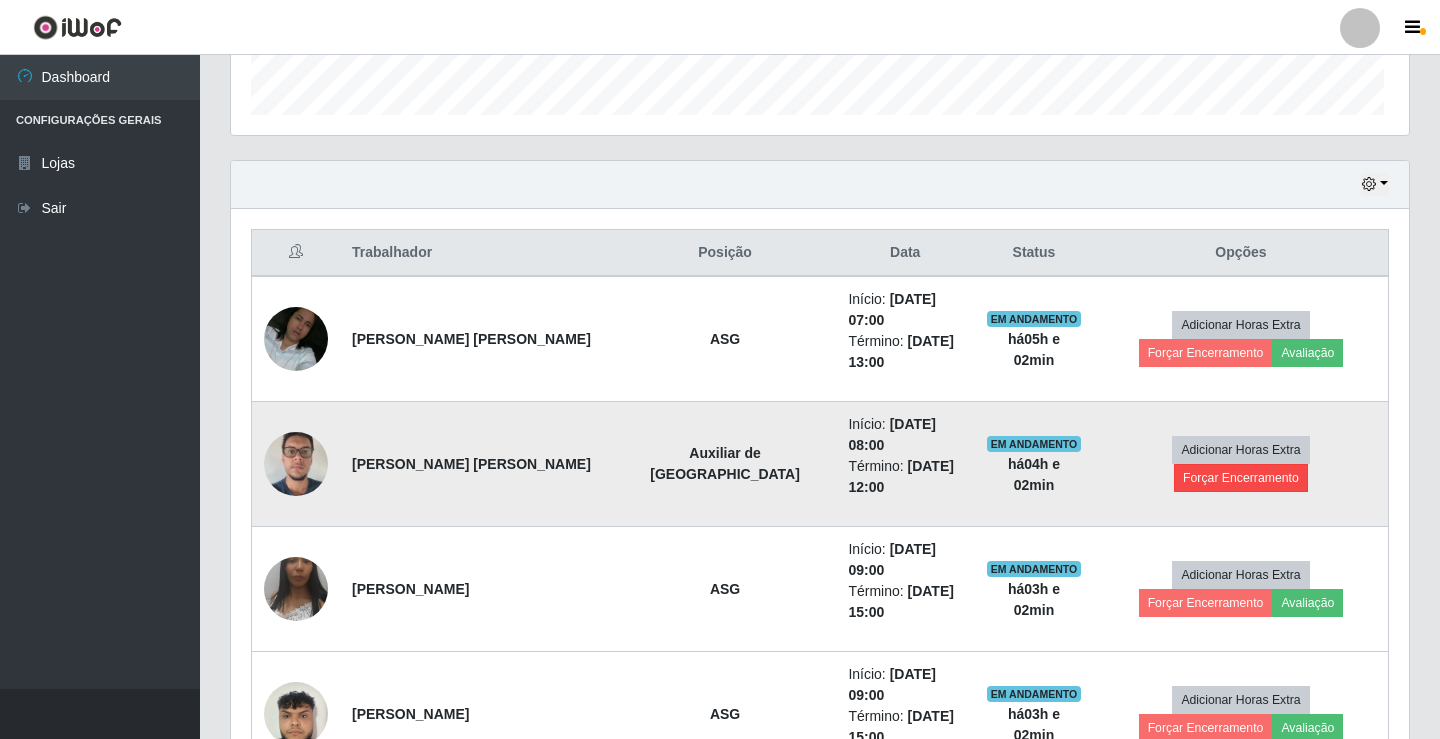 scroll, scrollTop: 999585, scrollLeft: 998837, axis: both 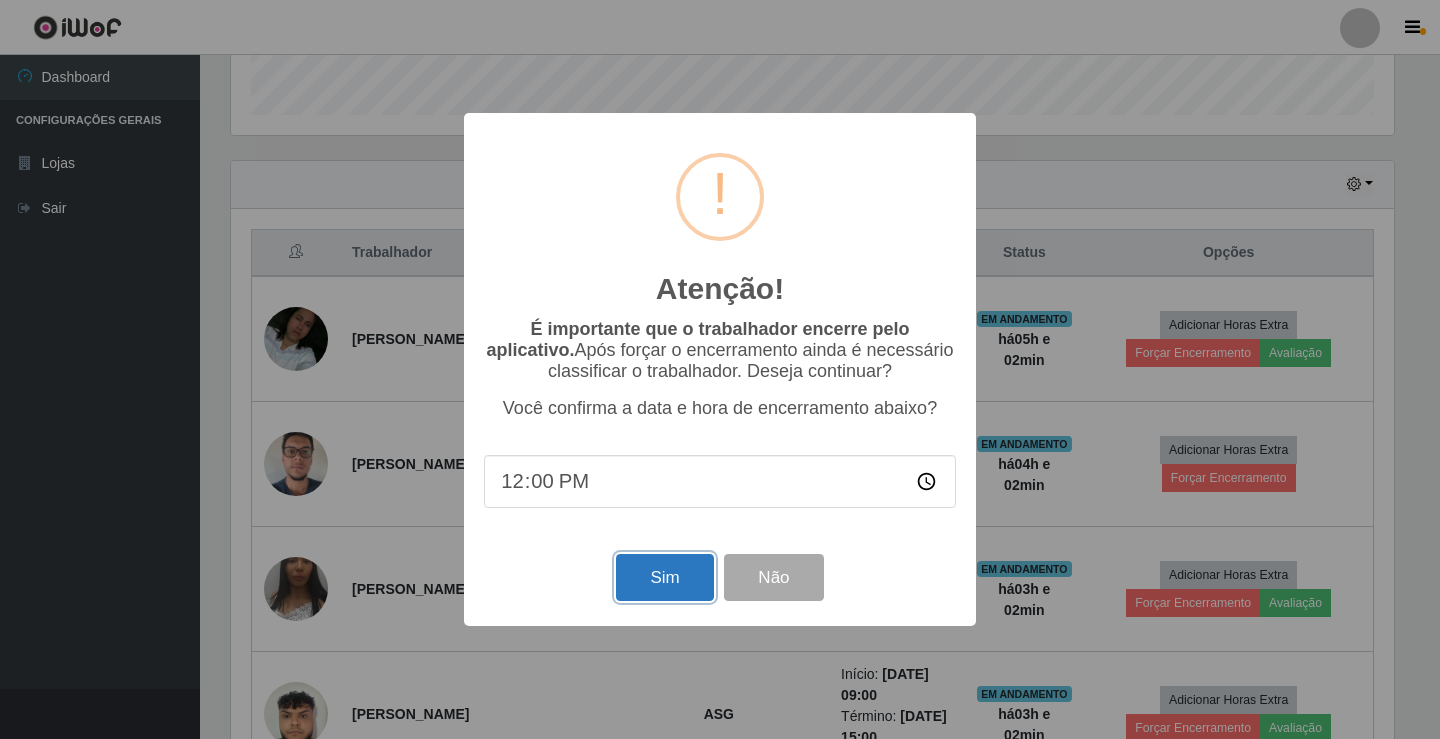 click on "Sim" at bounding box center (664, 577) 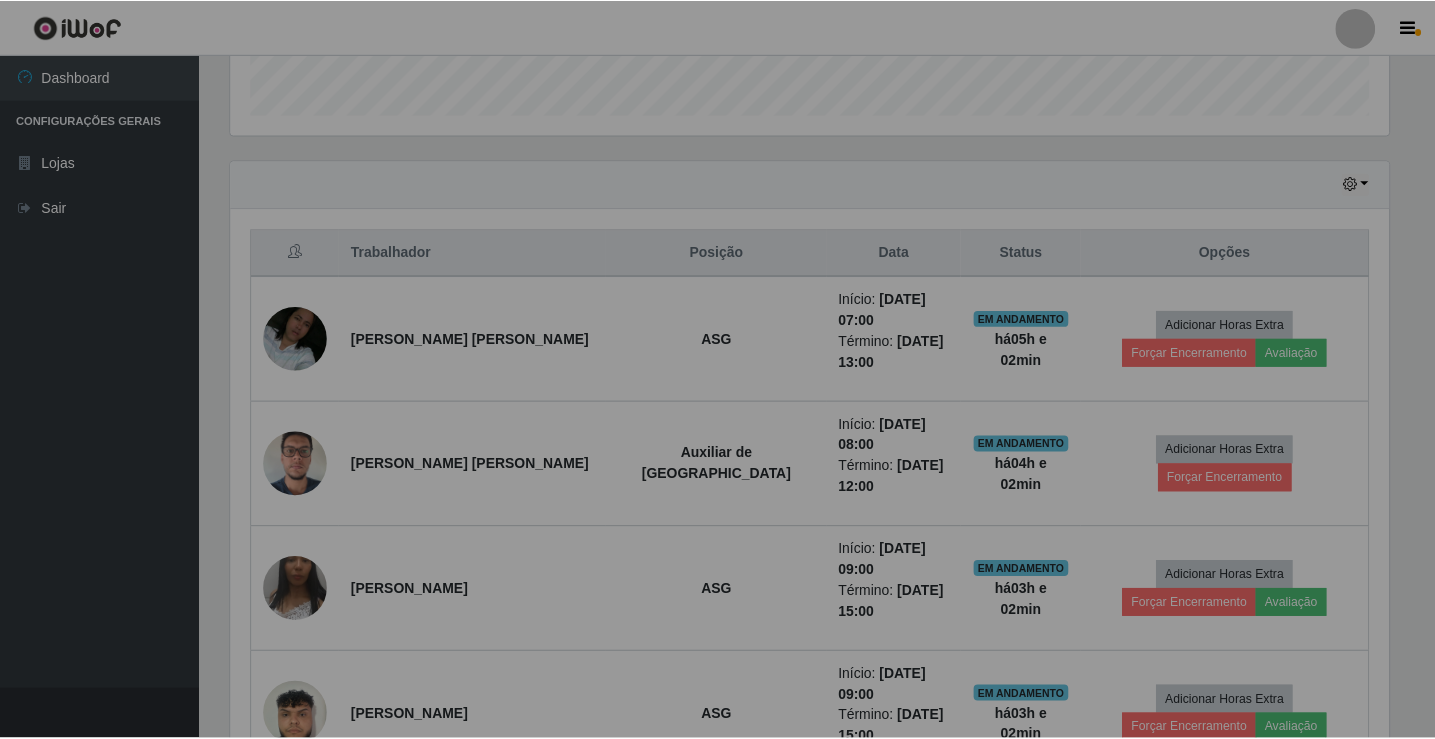 scroll, scrollTop: 999585, scrollLeft: 998827, axis: both 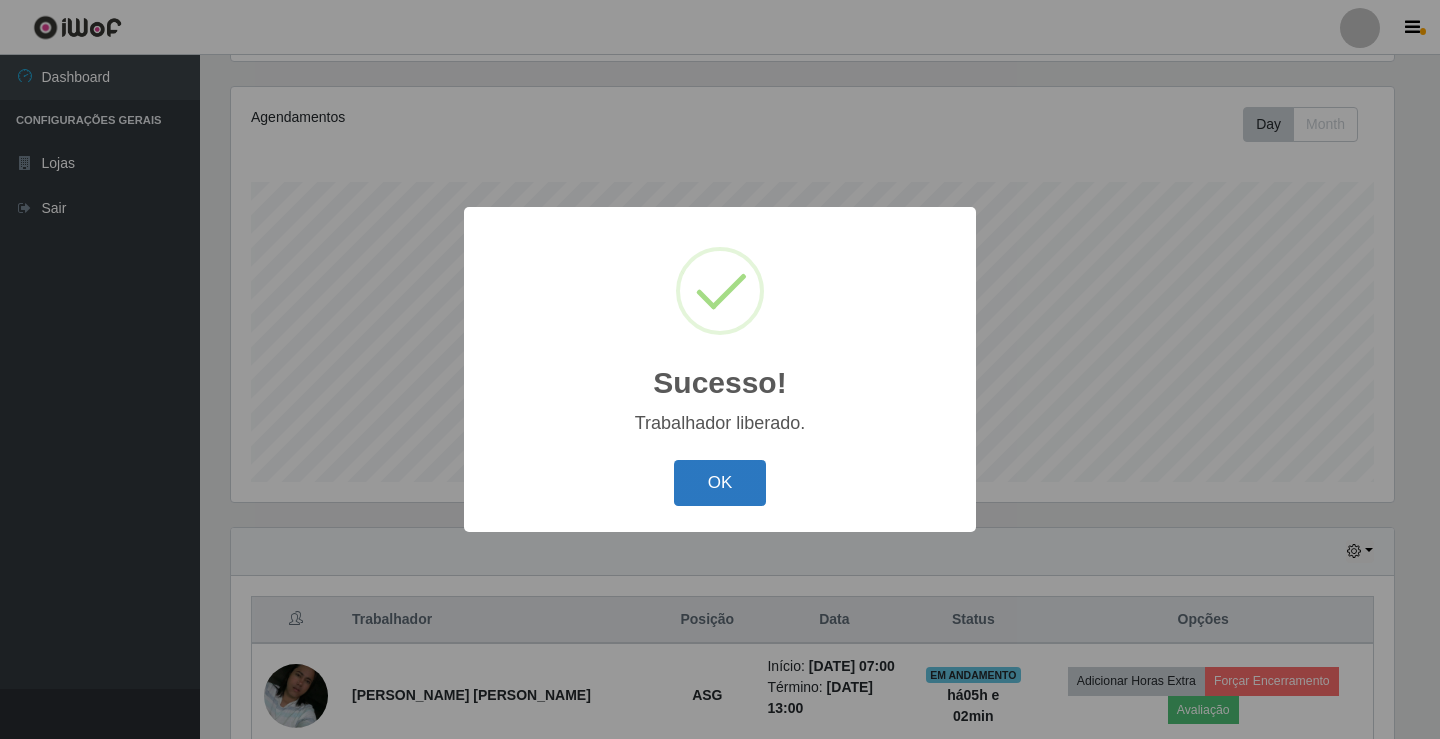 click on "OK" at bounding box center [720, 483] 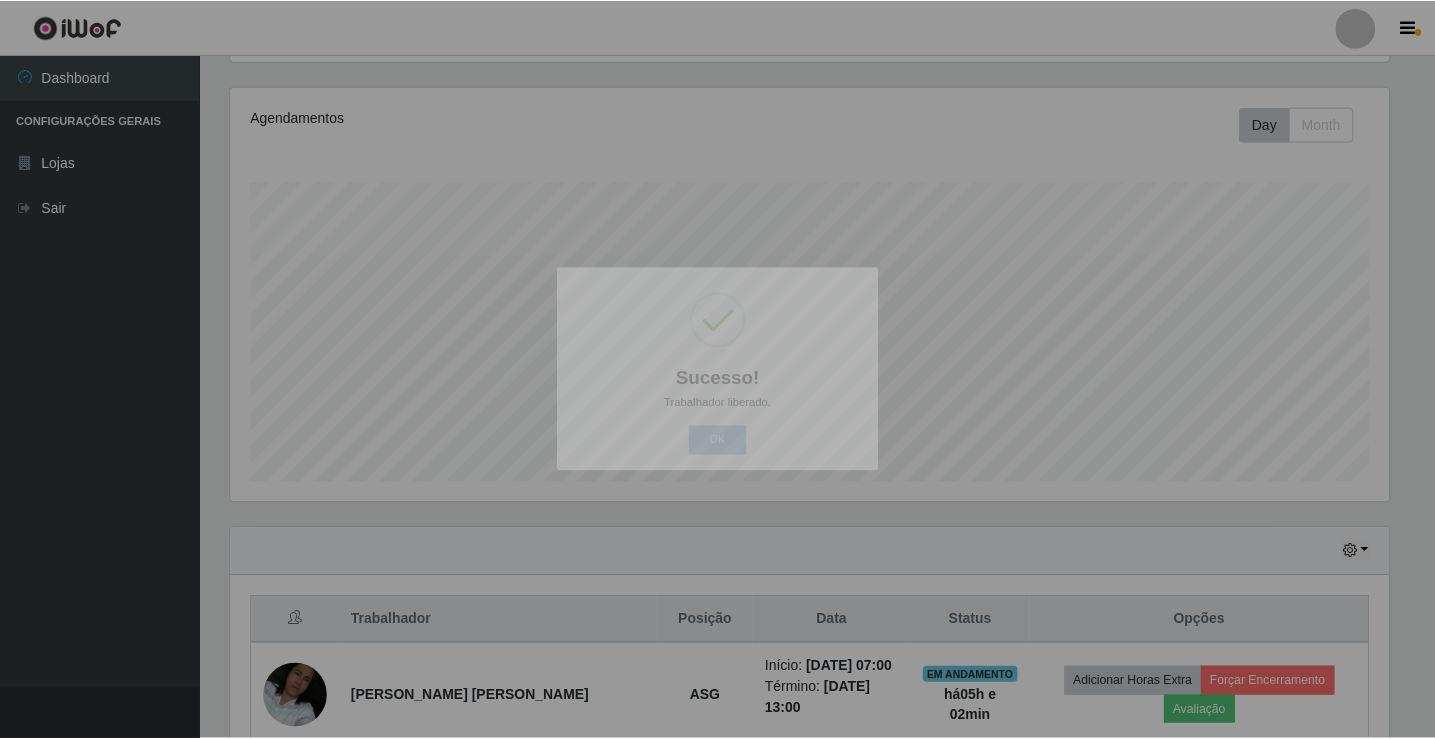 scroll, scrollTop: 999585, scrollLeft: 998827, axis: both 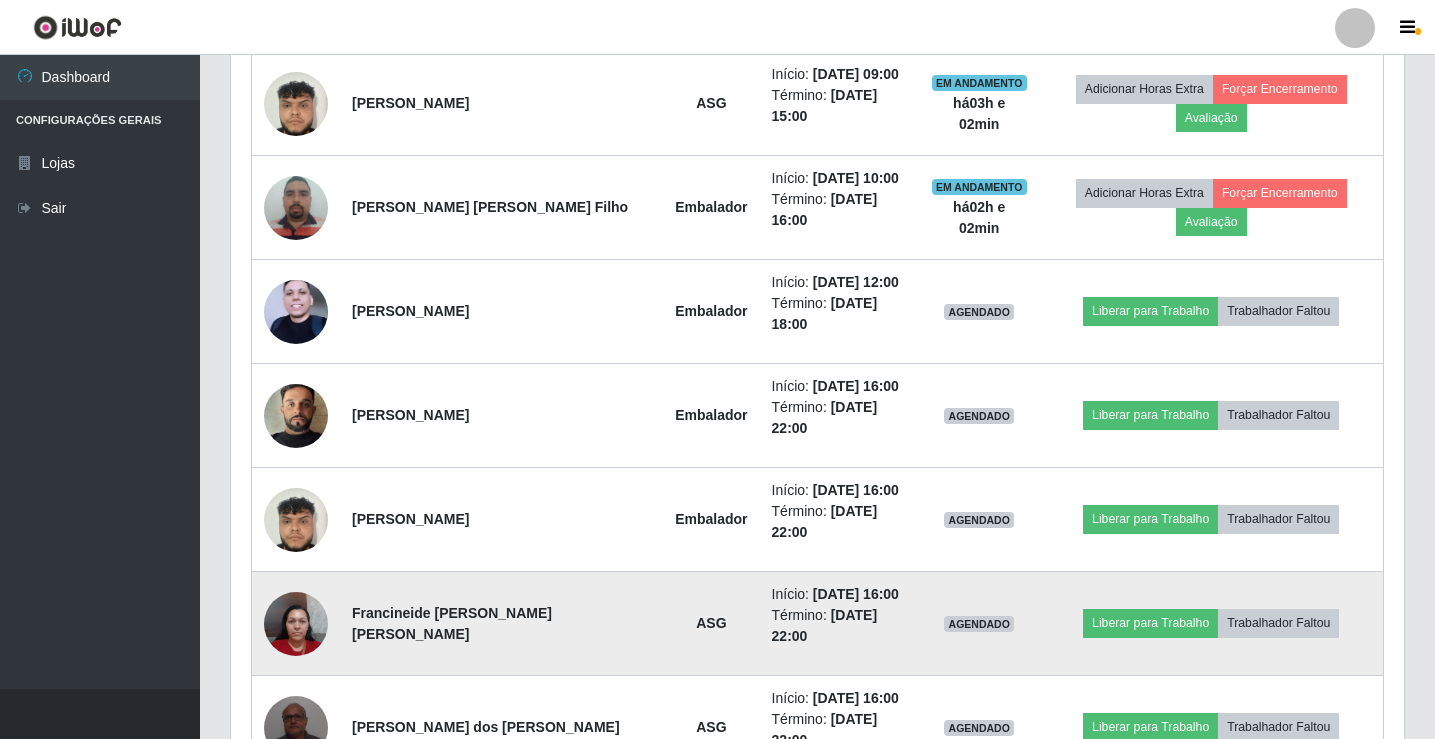 click at bounding box center (296, 623) 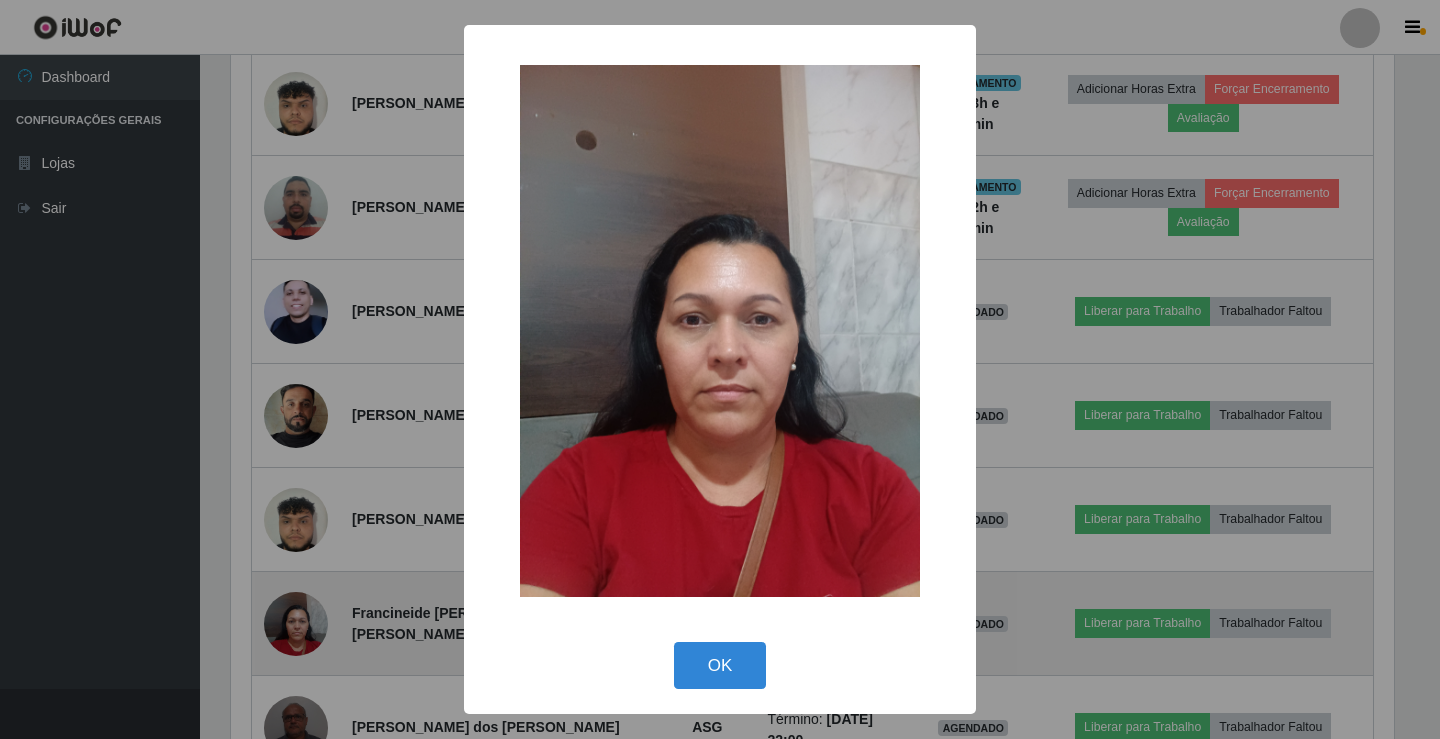 click on "× OK Cancel" at bounding box center [720, 369] 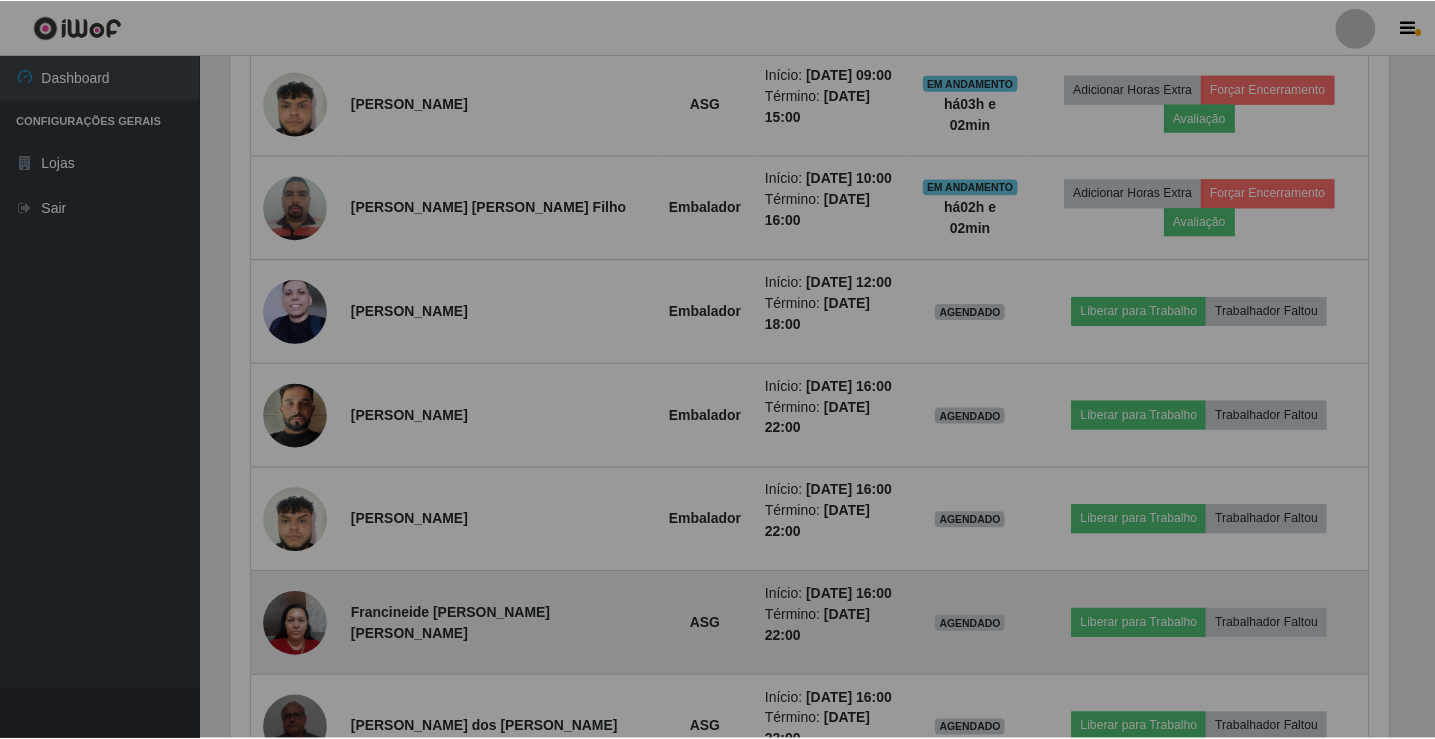 scroll, scrollTop: 999585, scrollLeft: 998827, axis: both 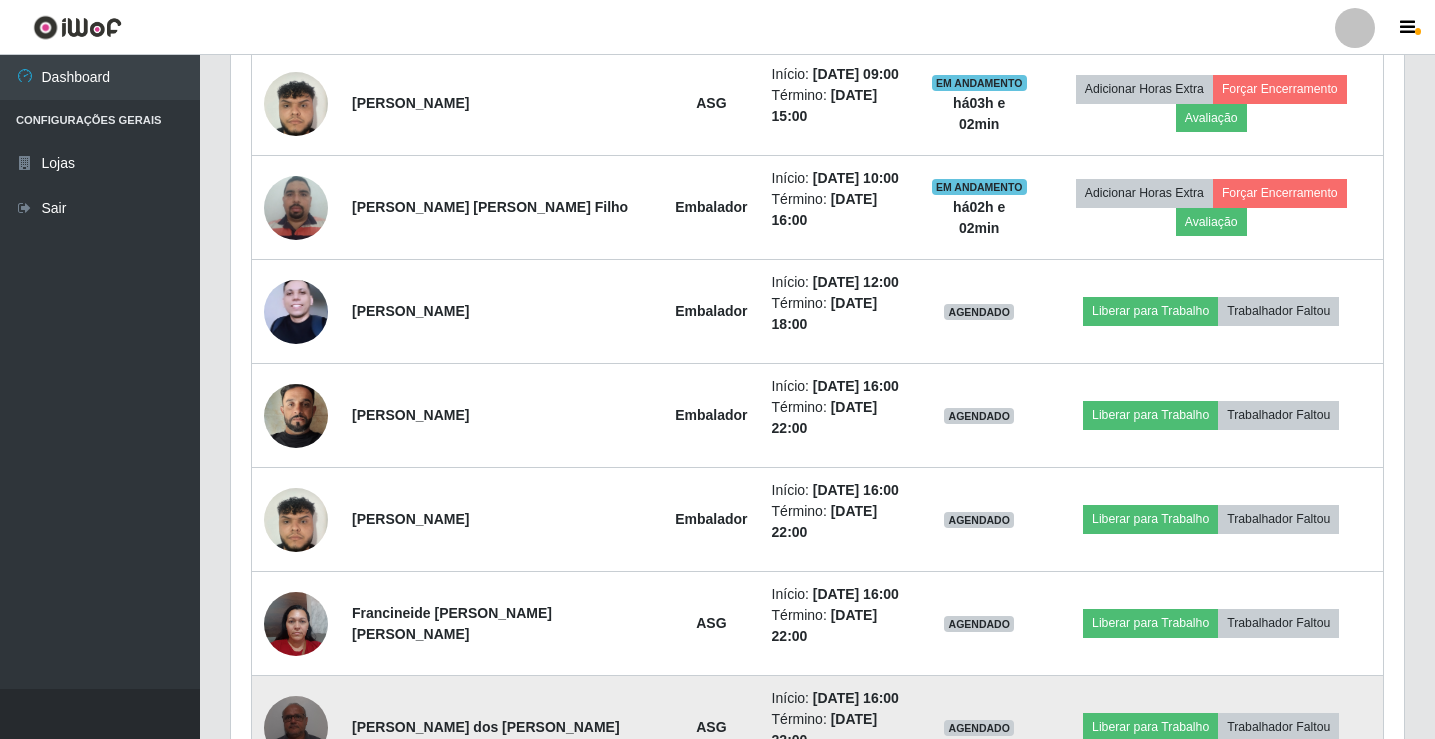 click at bounding box center (296, 727) 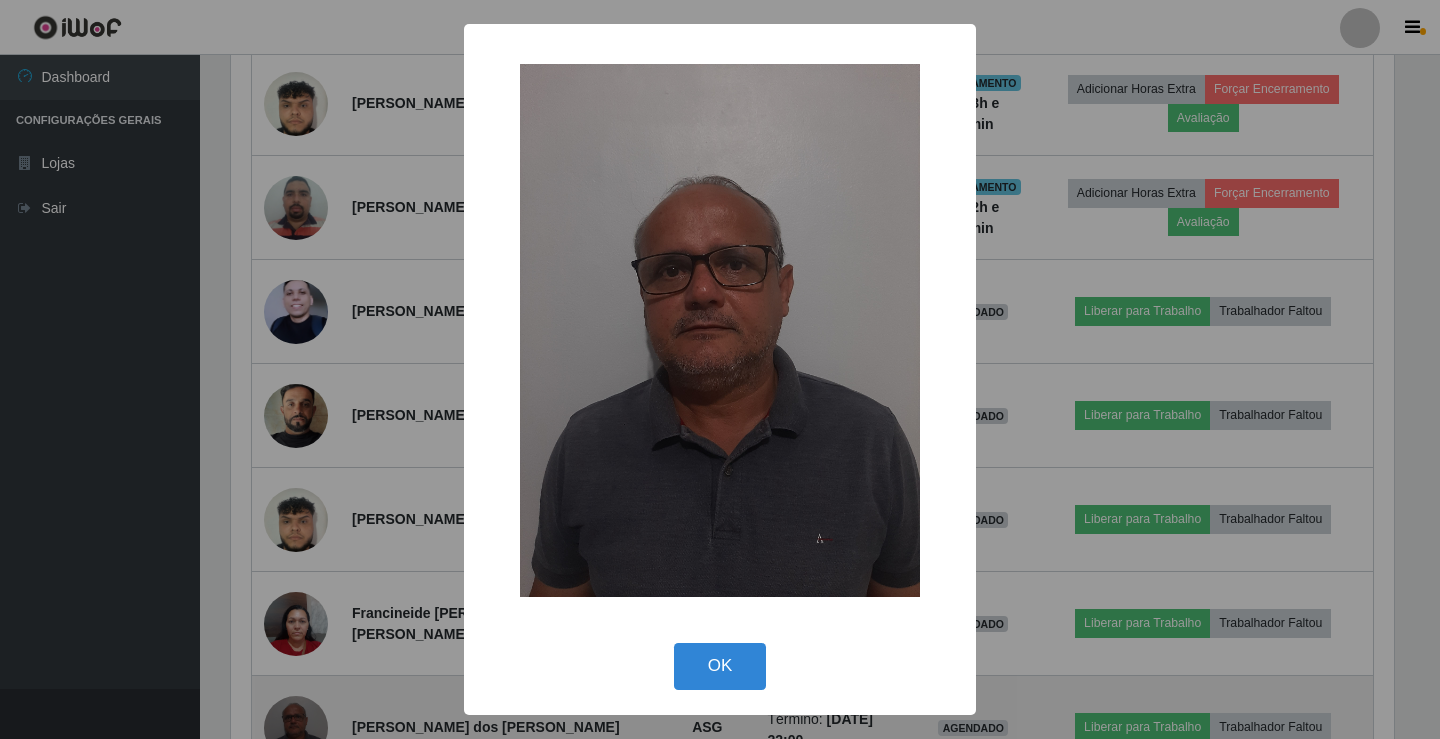 click on "× OK Cancel" at bounding box center (720, 369) 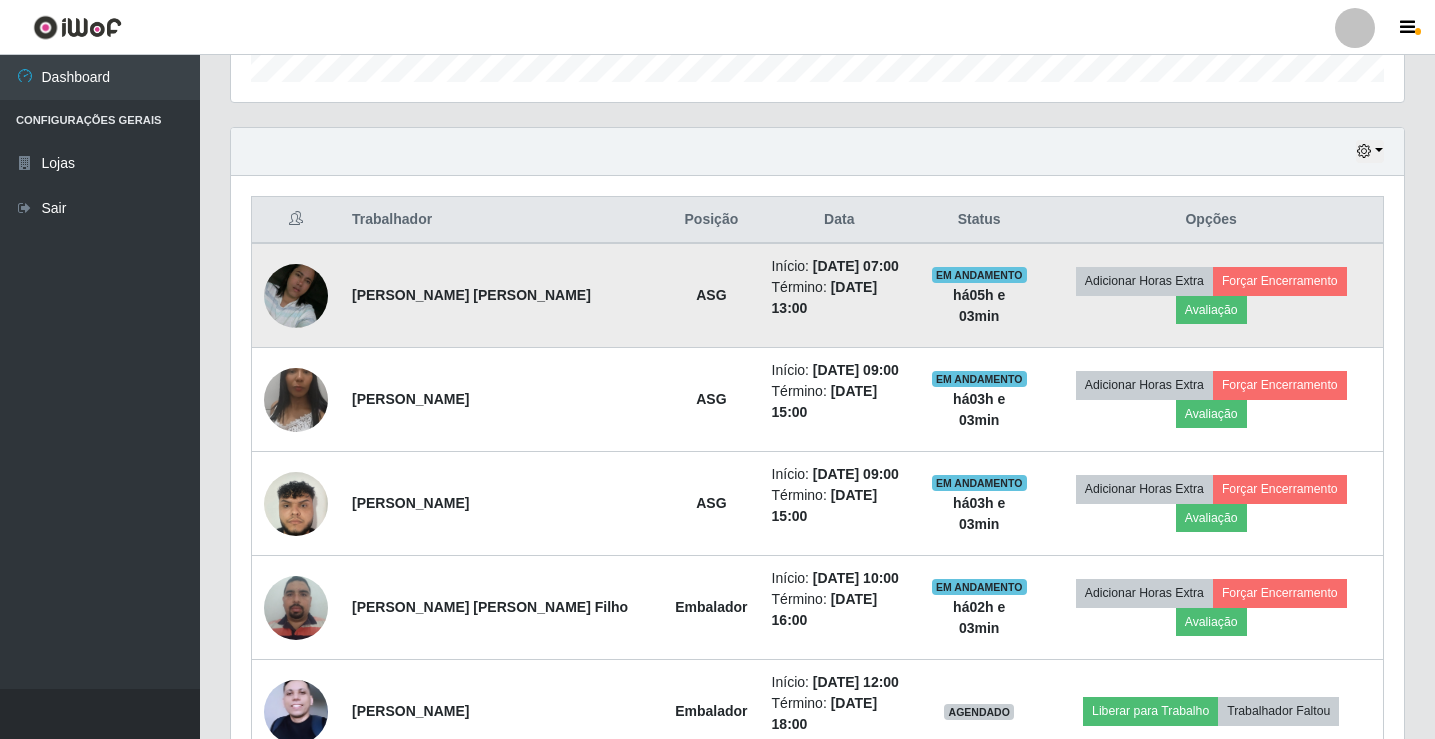 click at bounding box center [296, 295] 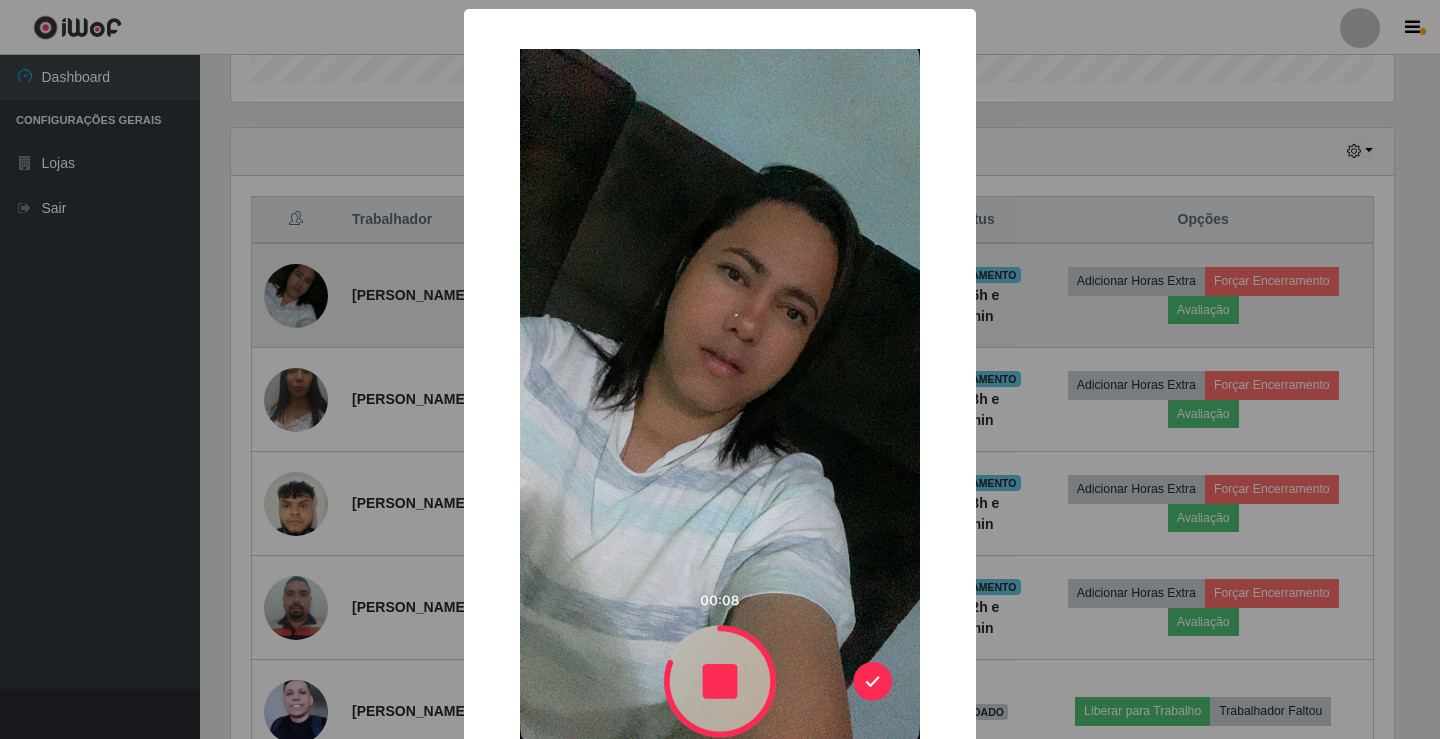 click on "× OK Cancel" at bounding box center (720, 369) 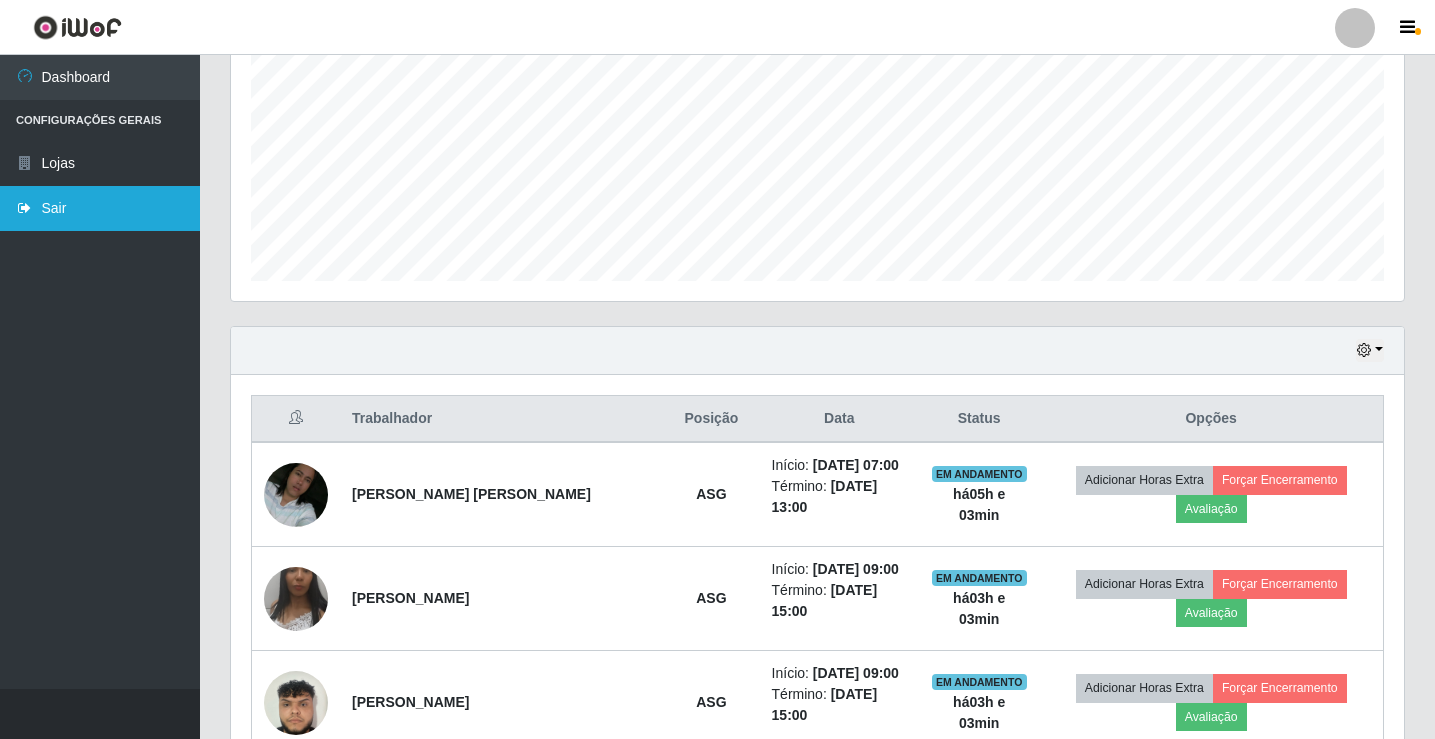 click on "Sair" at bounding box center (100, 208) 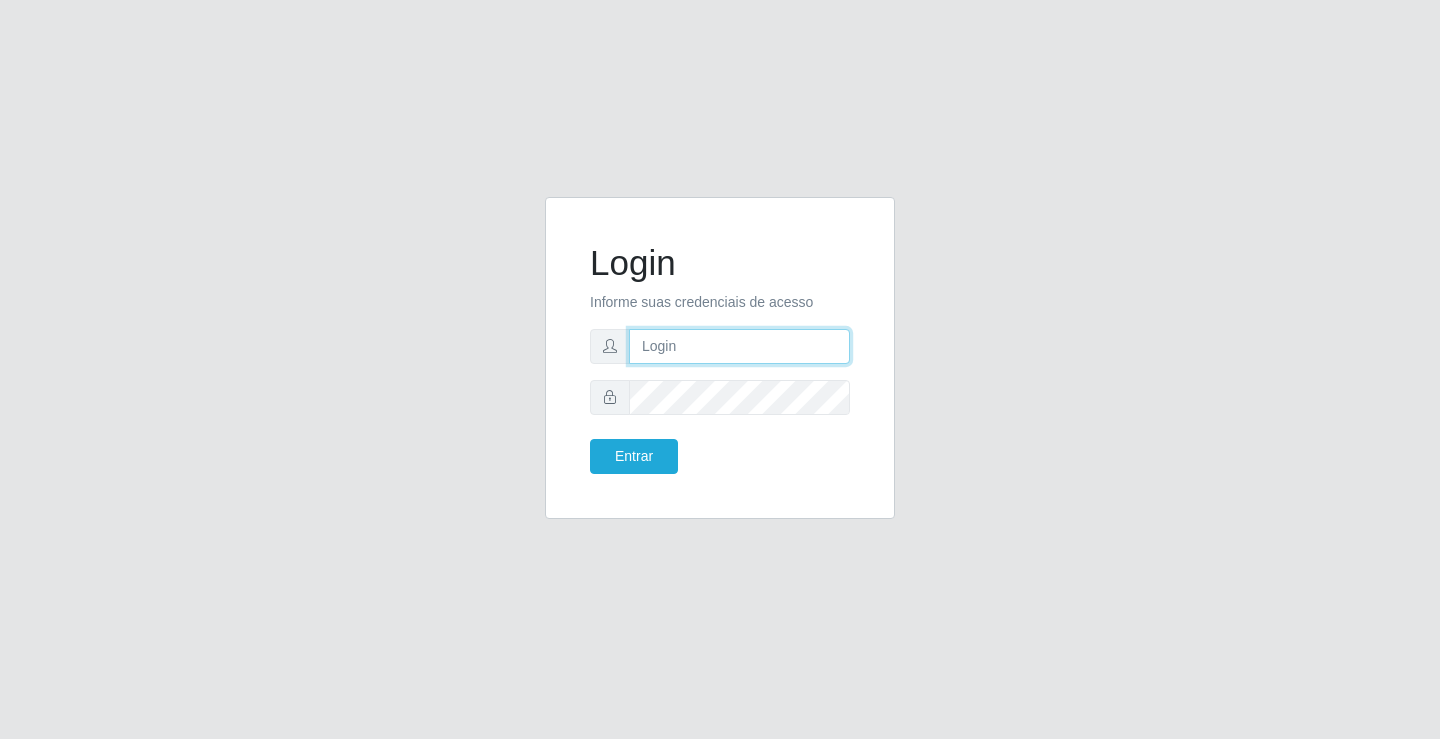 click at bounding box center [739, 346] 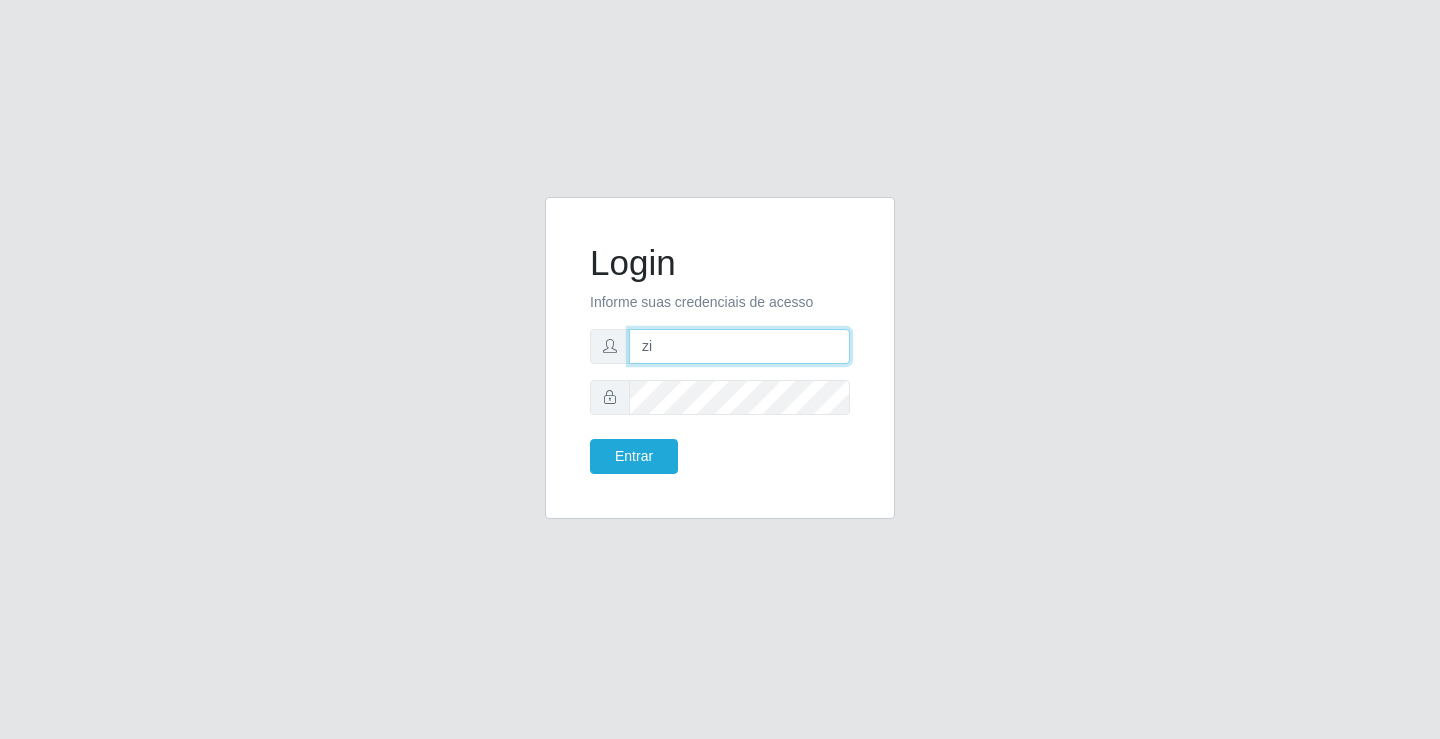 type on "zivaneide@ideal" 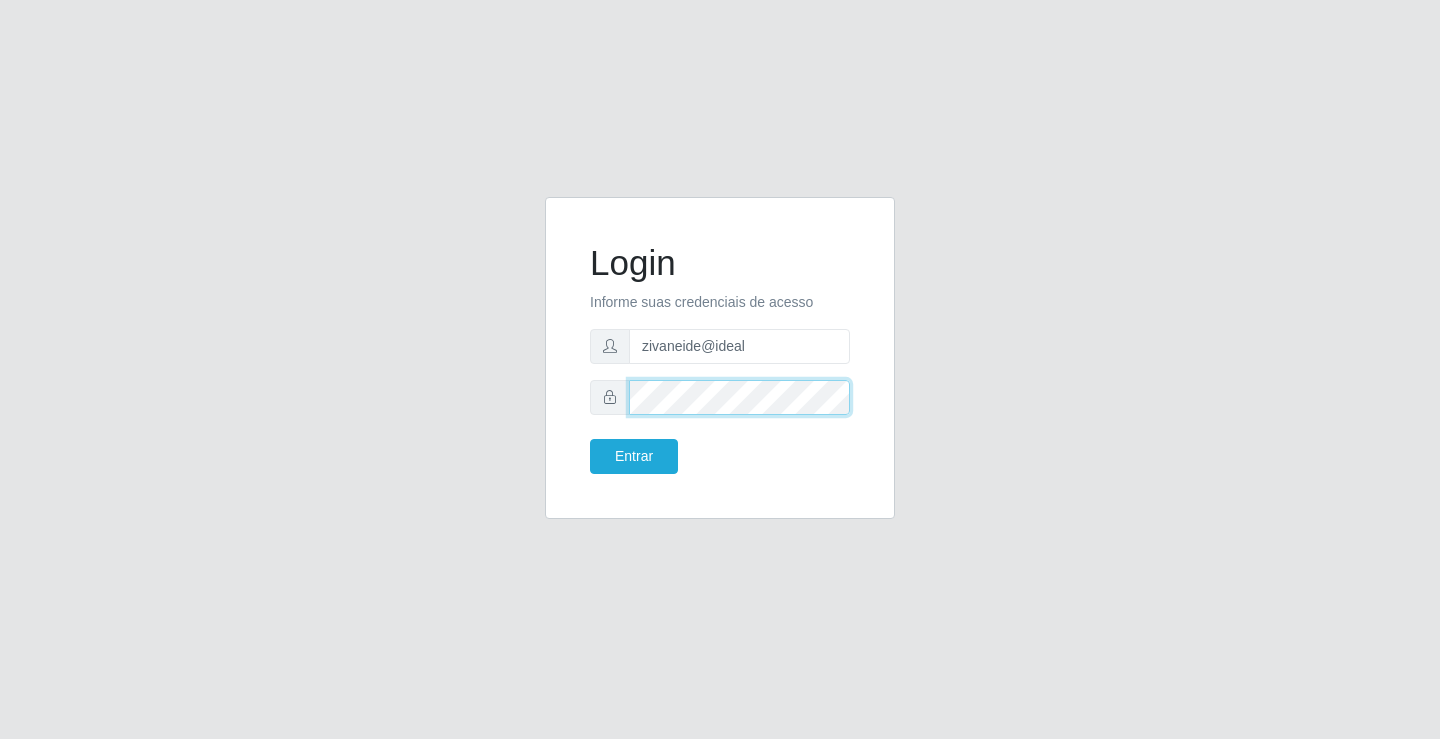 click on "Entrar" at bounding box center [634, 456] 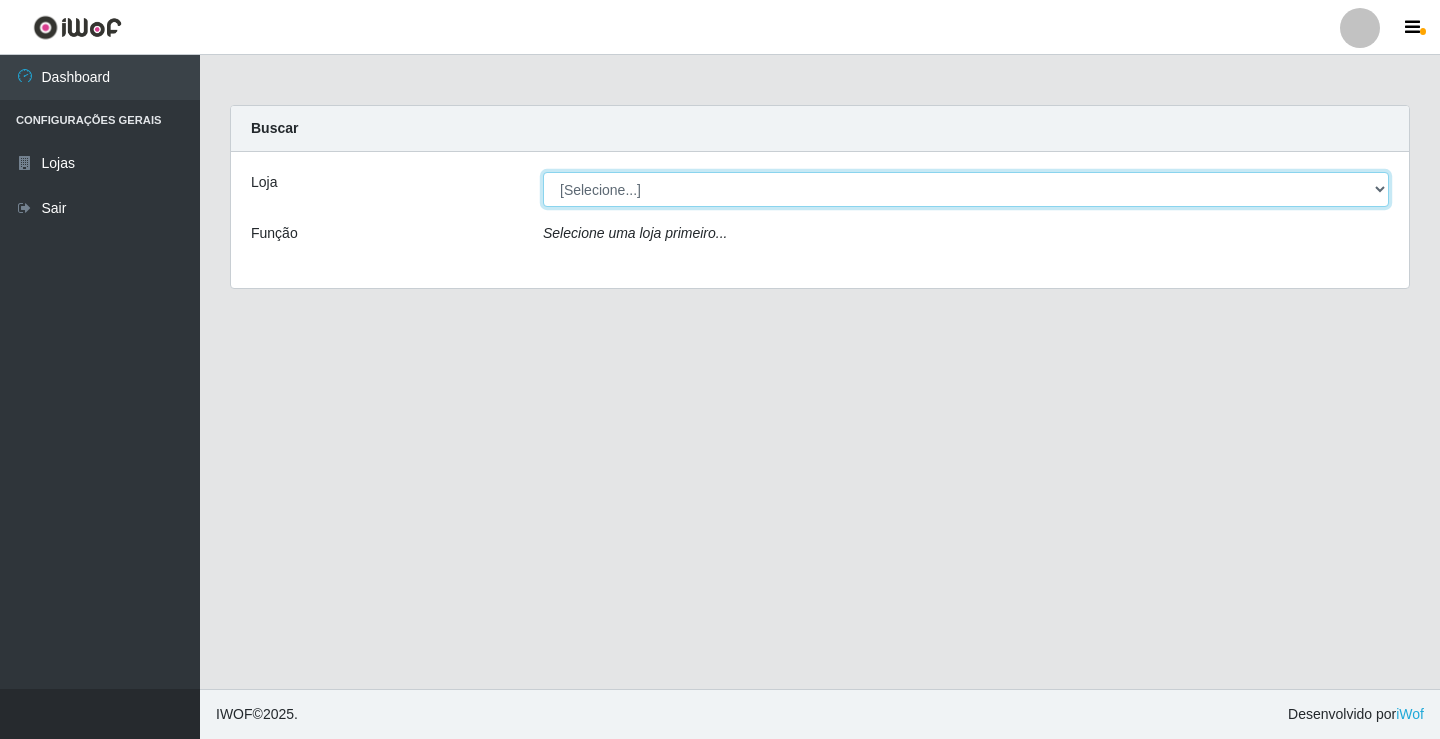 click on "[Selecione...] Ideal - Conceição" at bounding box center [966, 189] 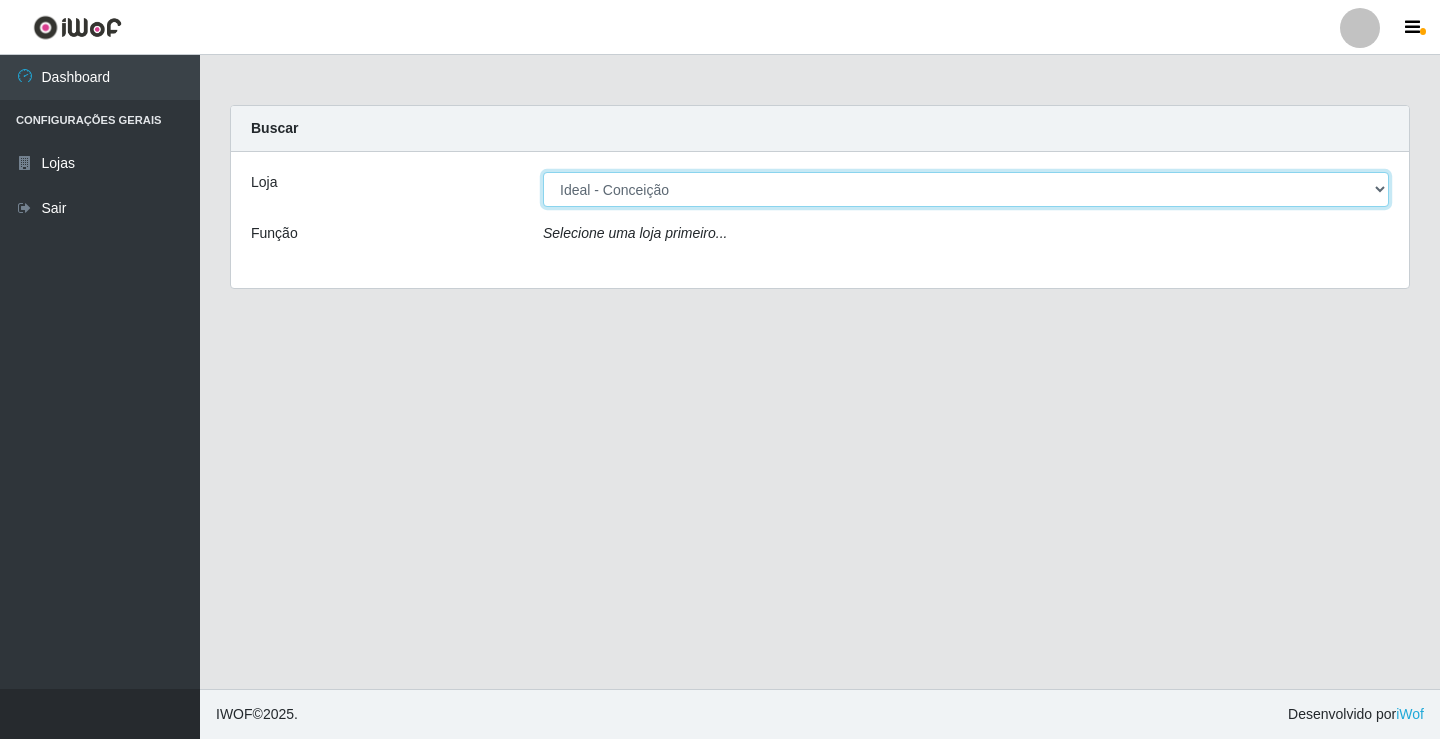 click on "[Selecione...] Ideal - Conceição" at bounding box center [966, 189] 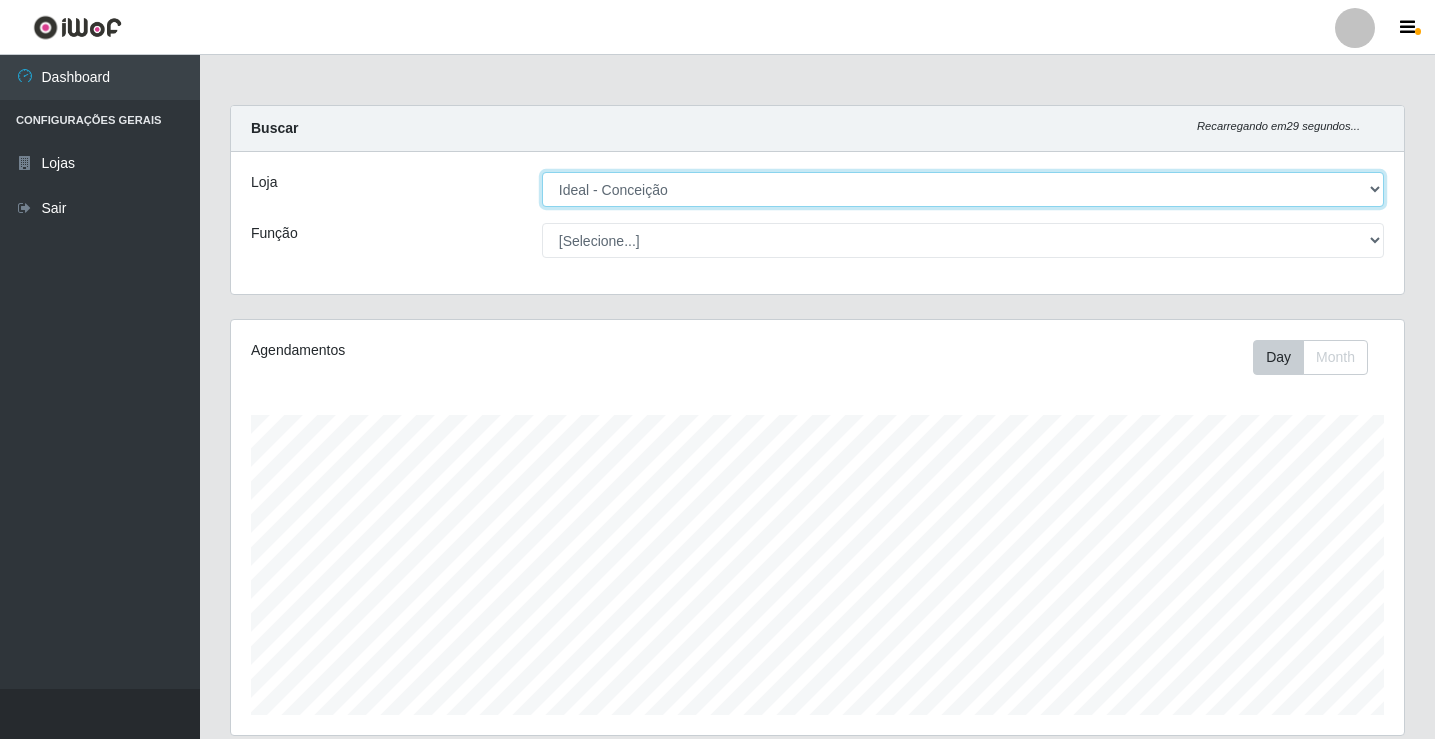 scroll, scrollTop: 999585, scrollLeft: 998827, axis: both 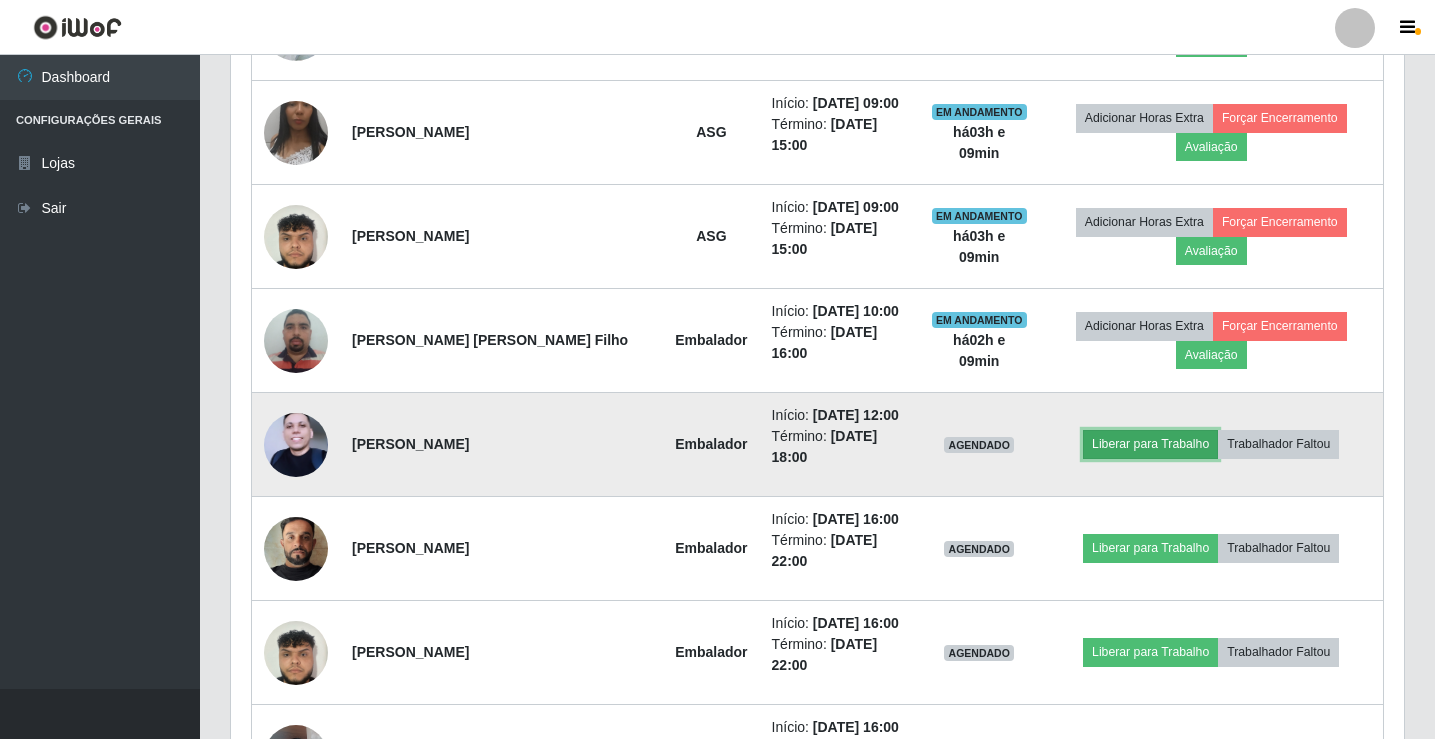 click on "Liberar para Trabalho" at bounding box center (1150, 444) 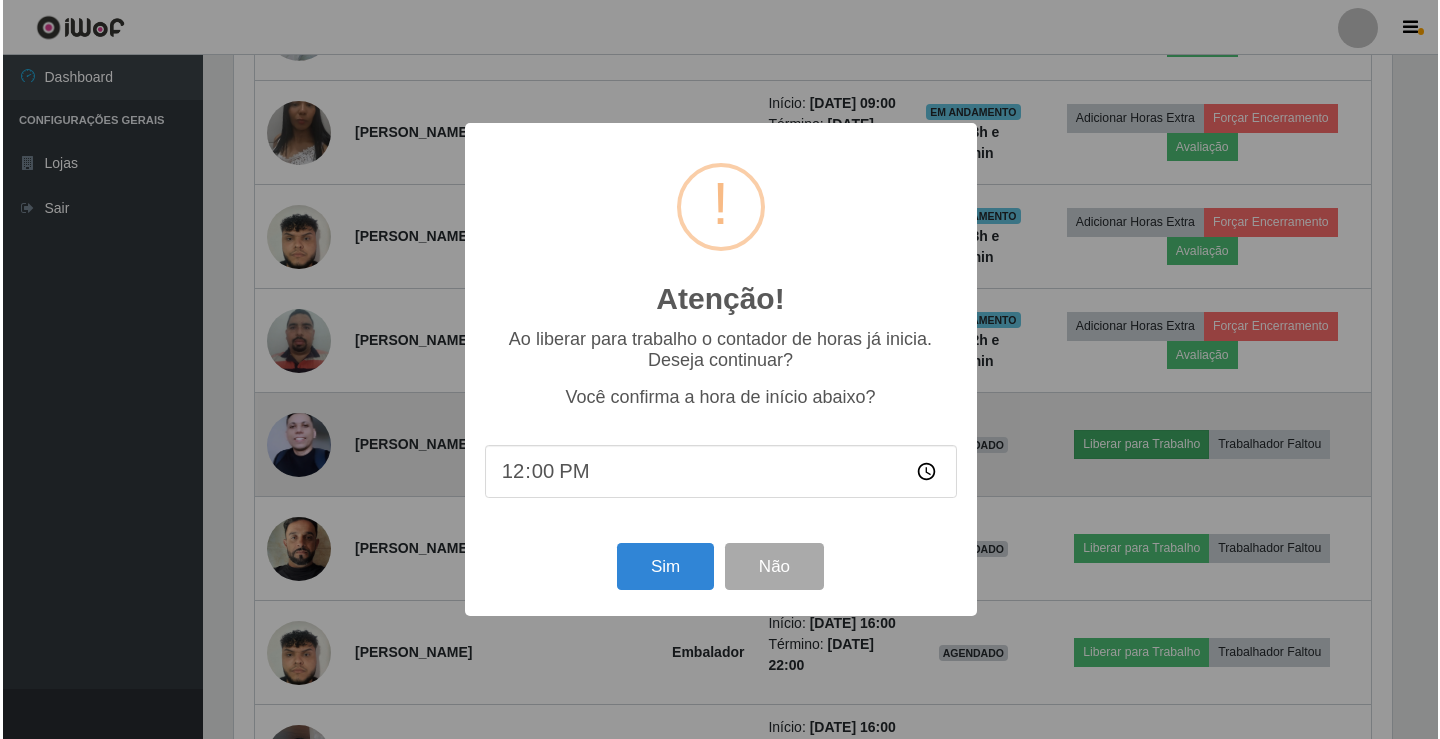 scroll, scrollTop: 999585, scrollLeft: 998837, axis: both 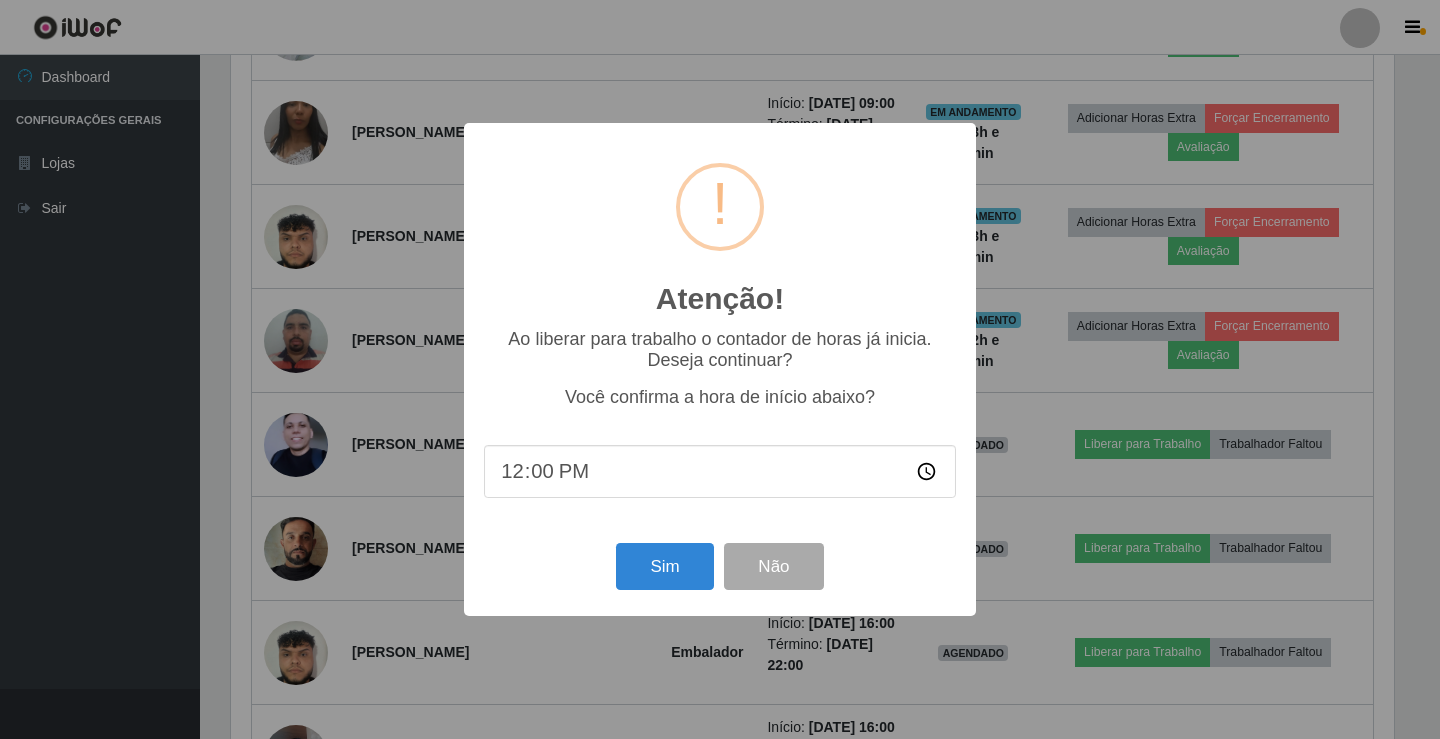 click on "12:00" at bounding box center (720, 471) 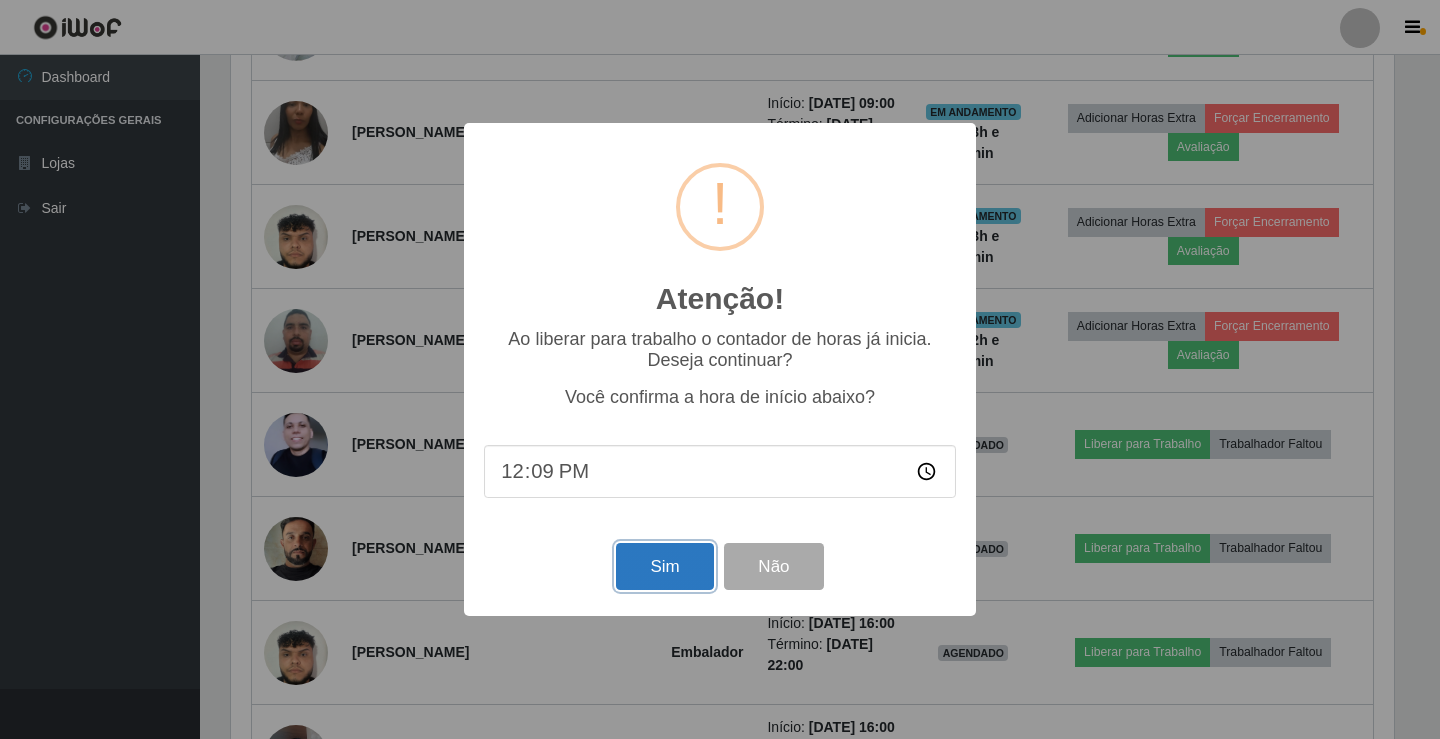 click on "Sim" at bounding box center (664, 566) 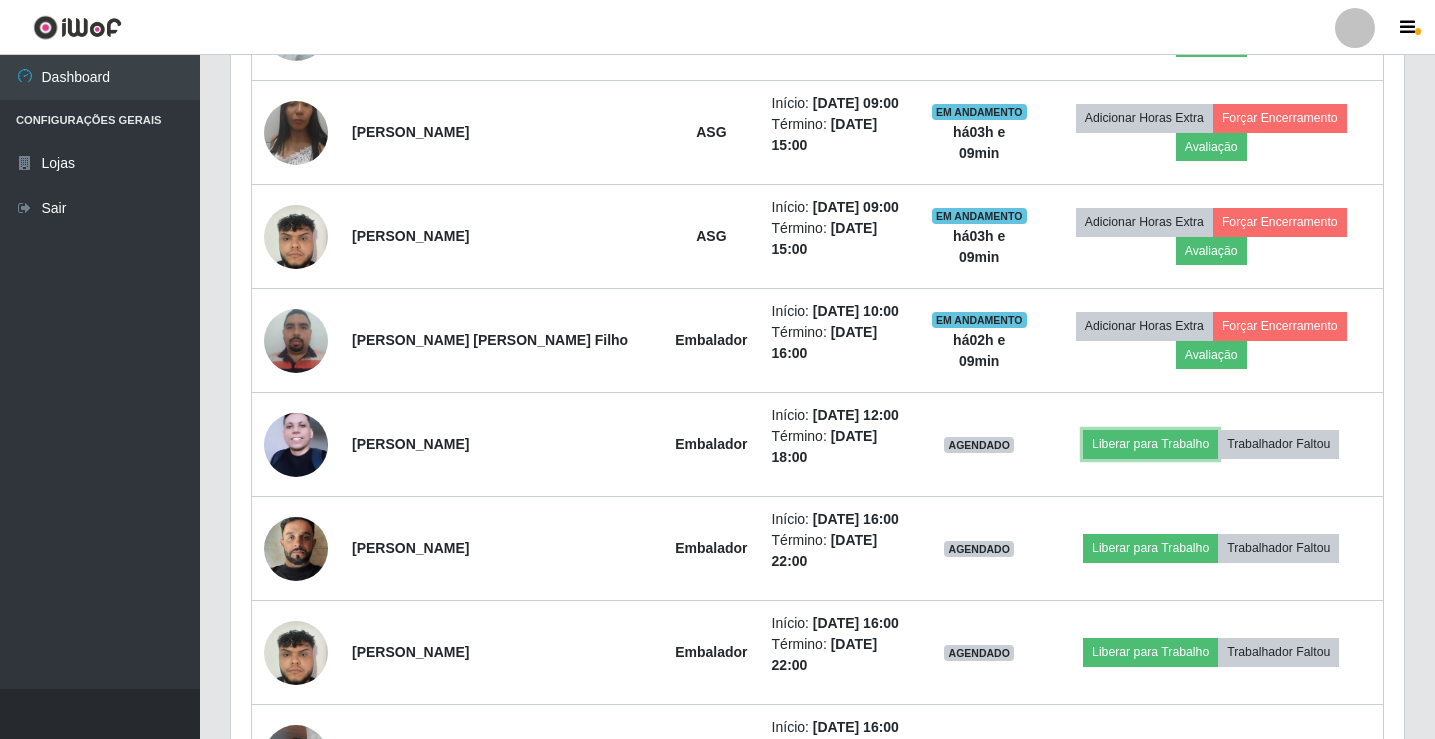 scroll, scrollTop: 999585, scrollLeft: 998827, axis: both 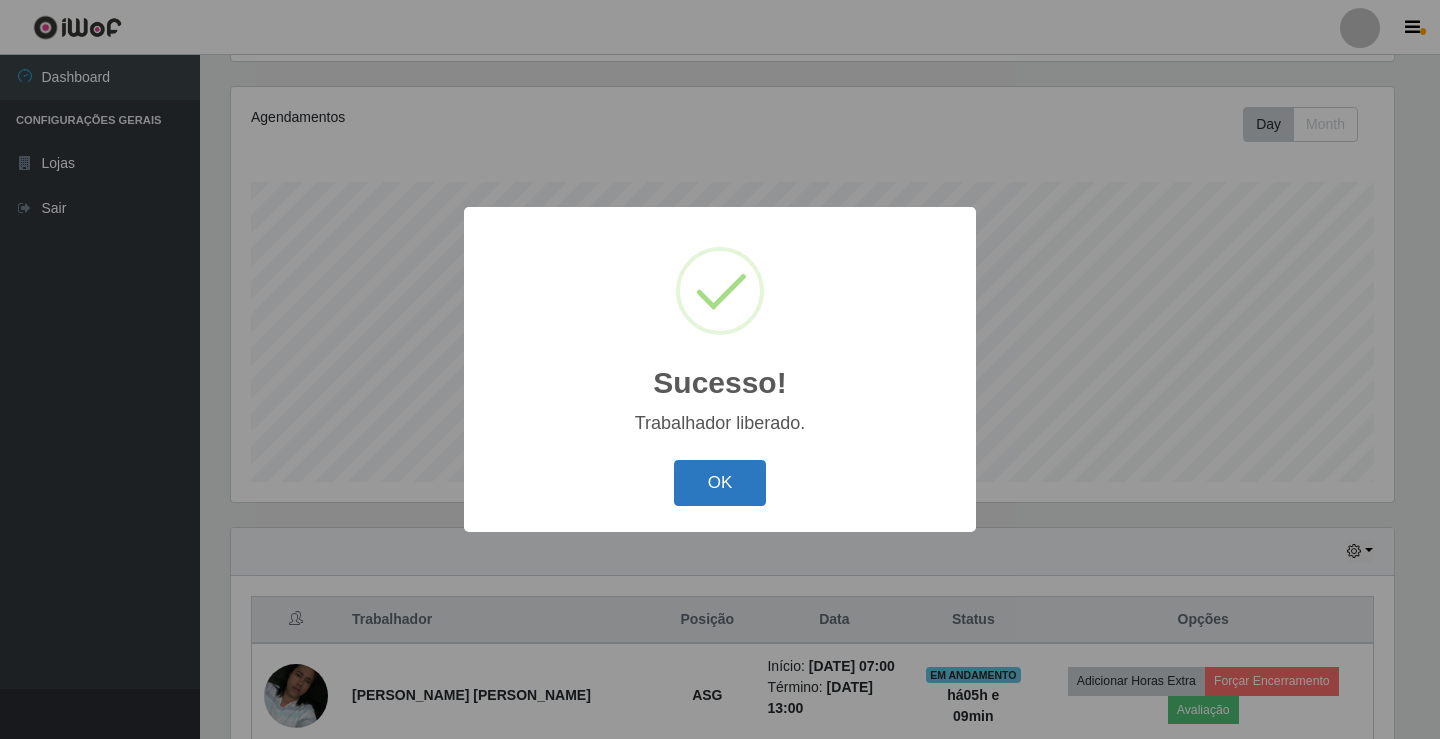 click on "OK" at bounding box center [720, 483] 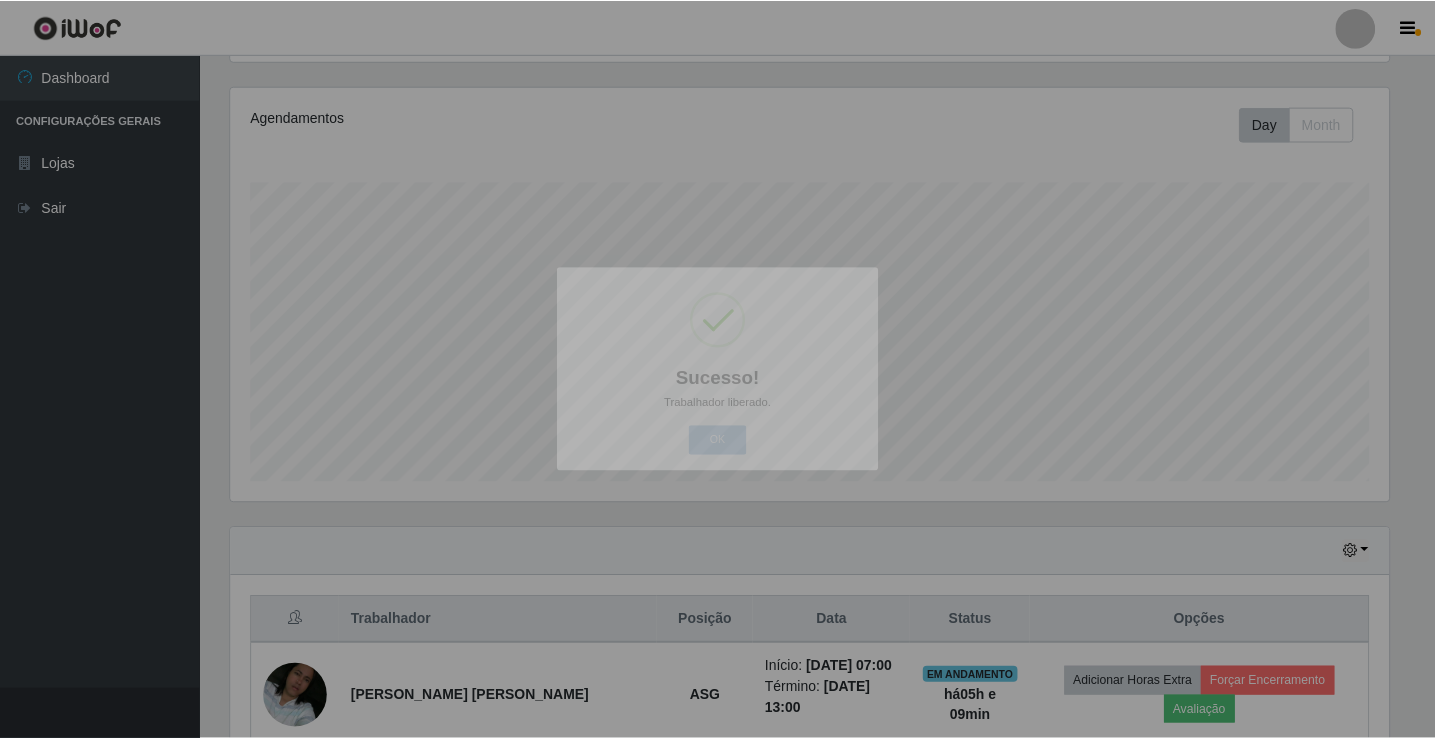 scroll, scrollTop: 999585, scrollLeft: 998827, axis: both 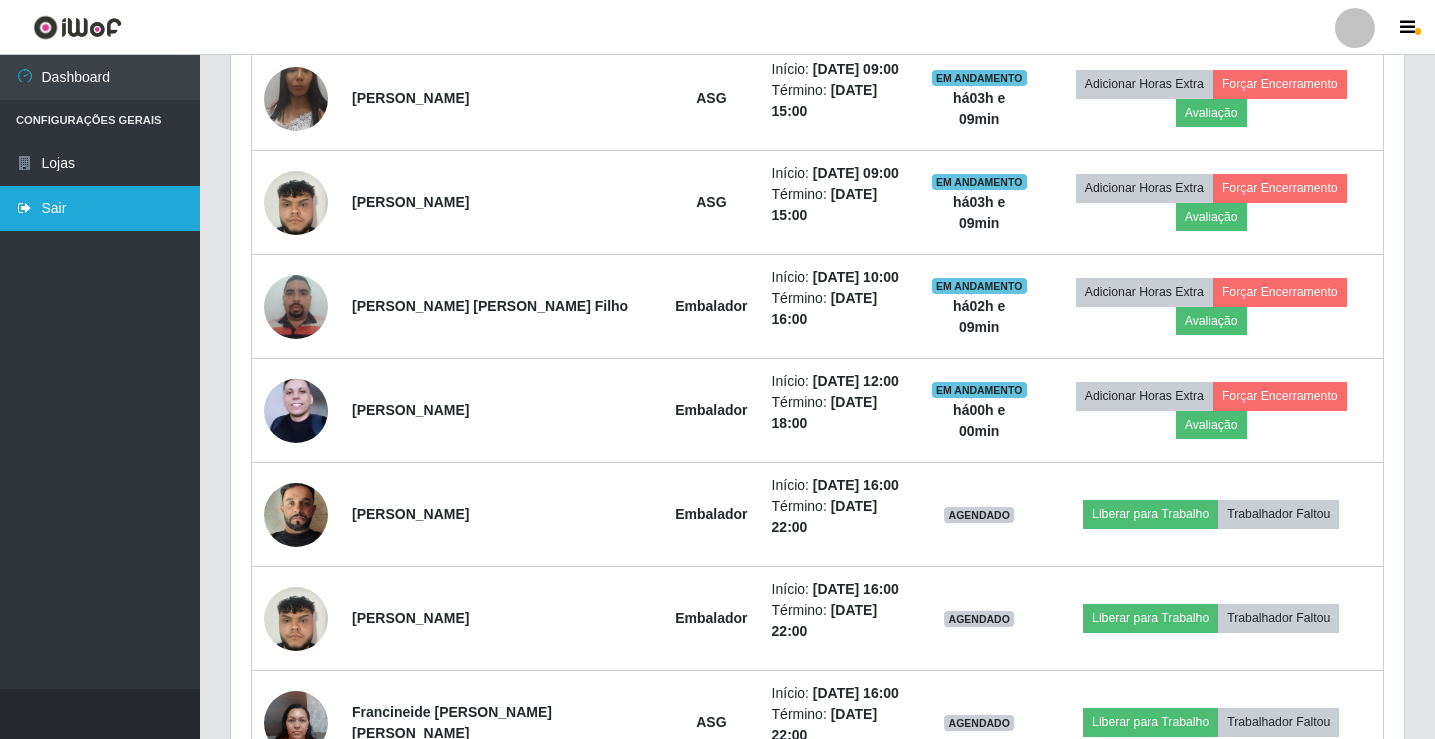 click on "Sair" at bounding box center [100, 208] 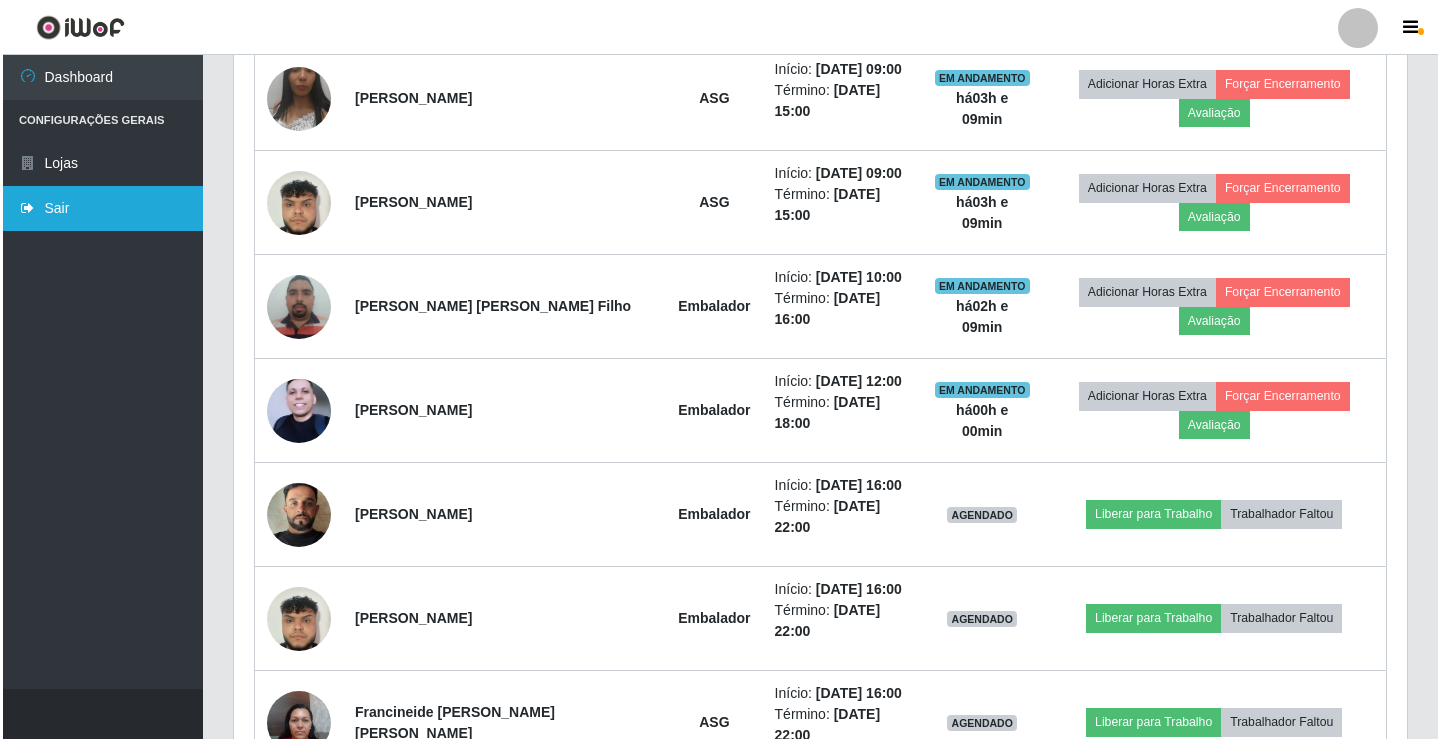 scroll, scrollTop: 0, scrollLeft: 0, axis: both 